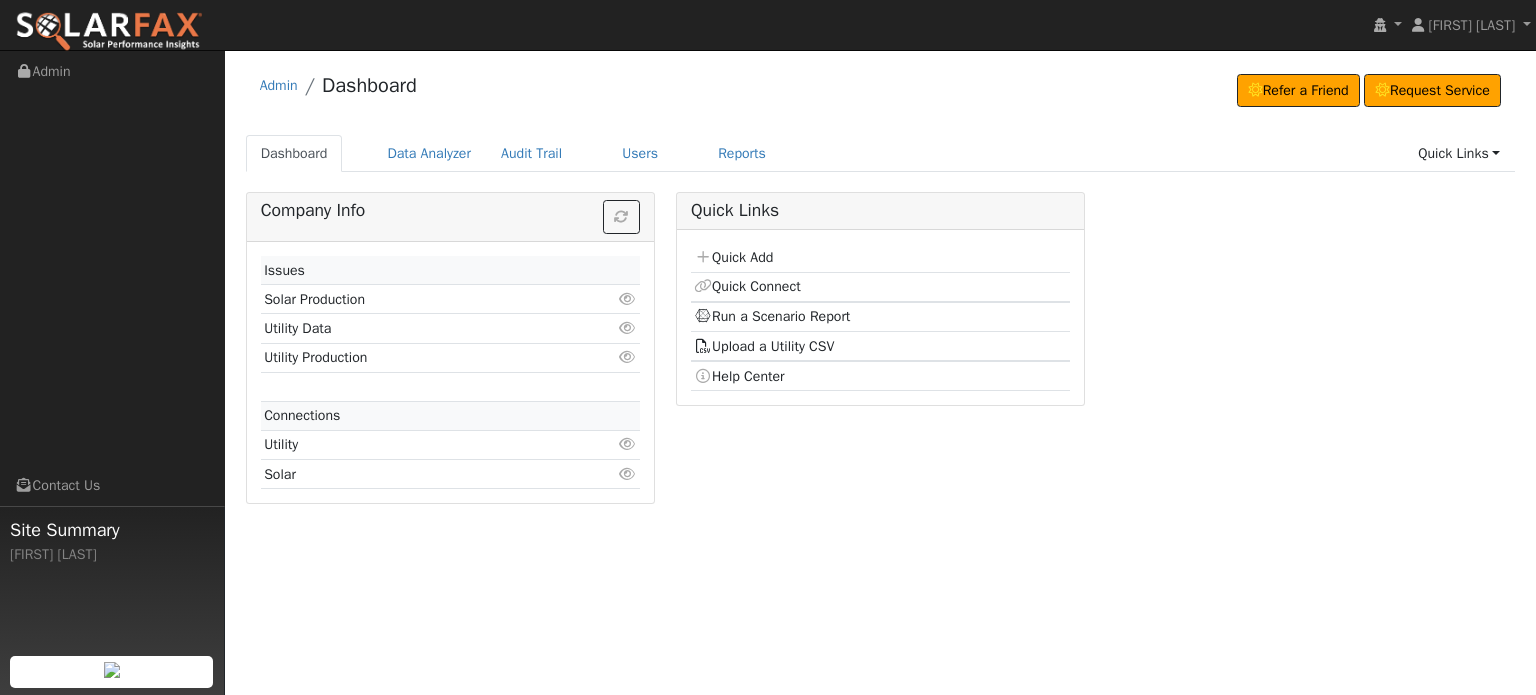 scroll, scrollTop: 0, scrollLeft: 0, axis: both 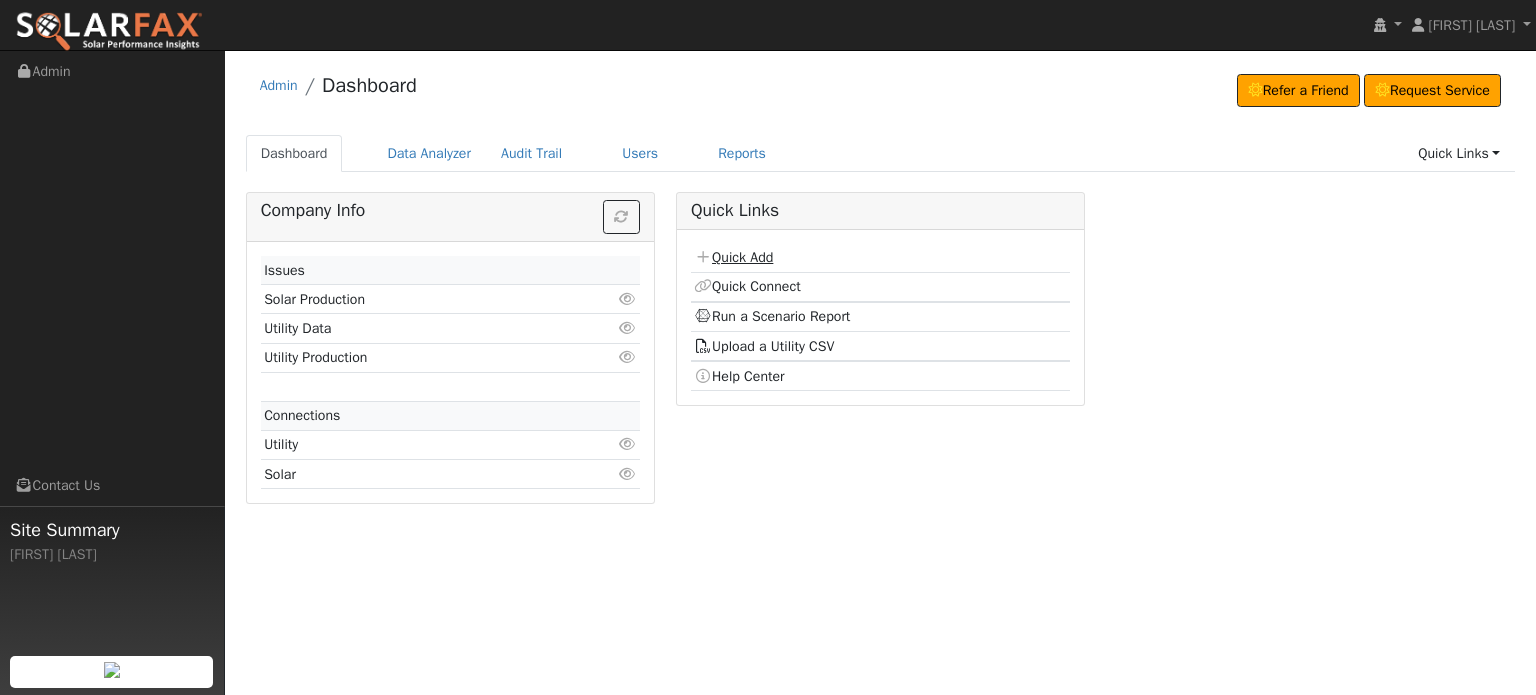 click at bounding box center (703, 257) 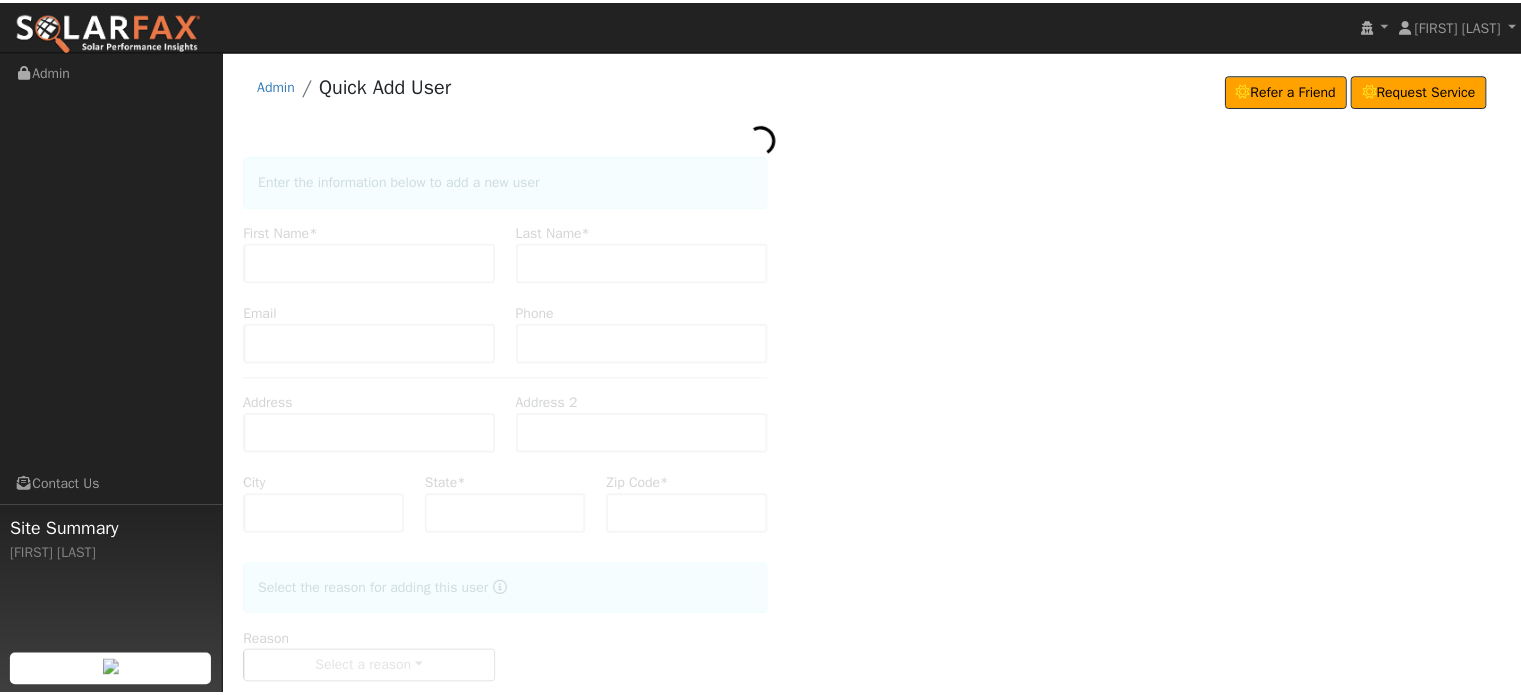 scroll, scrollTop: 0, scrollLeft: 0, axis: both 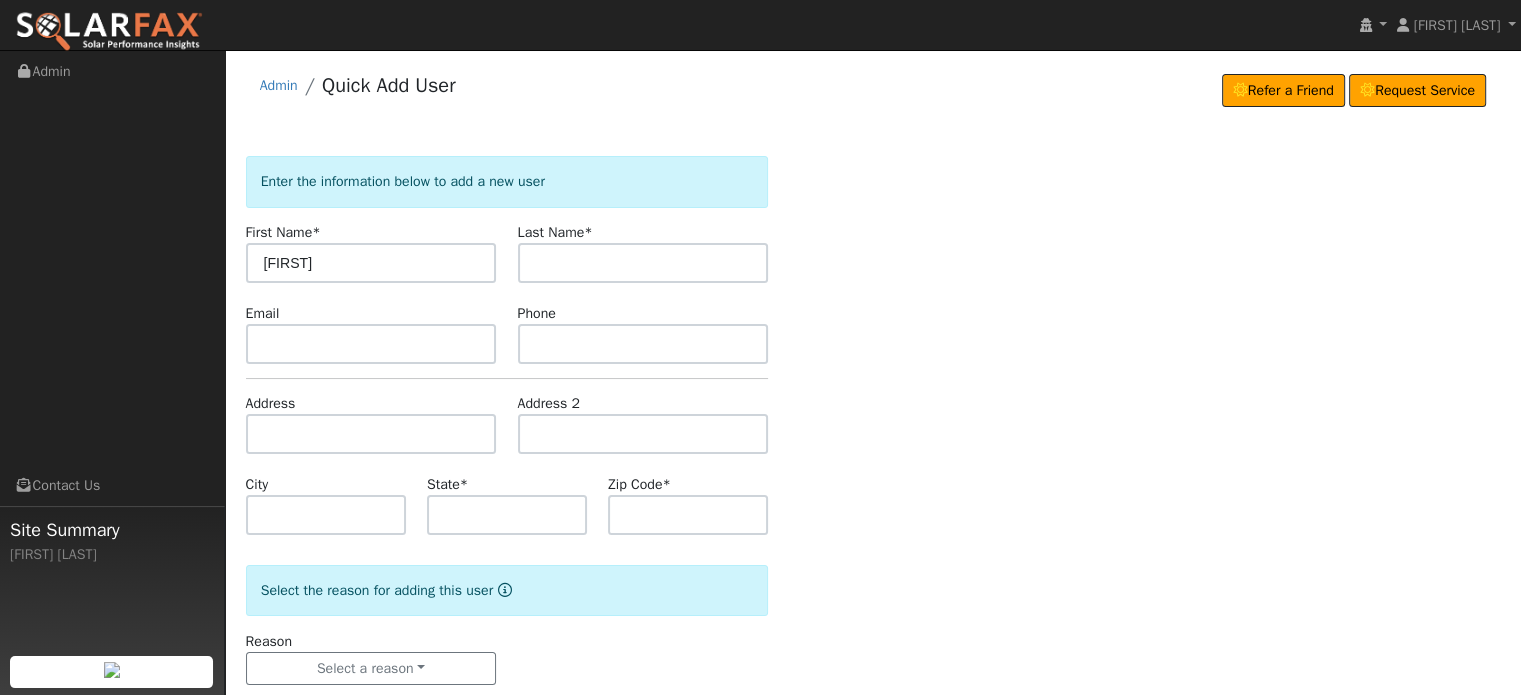 type on "Manoj" 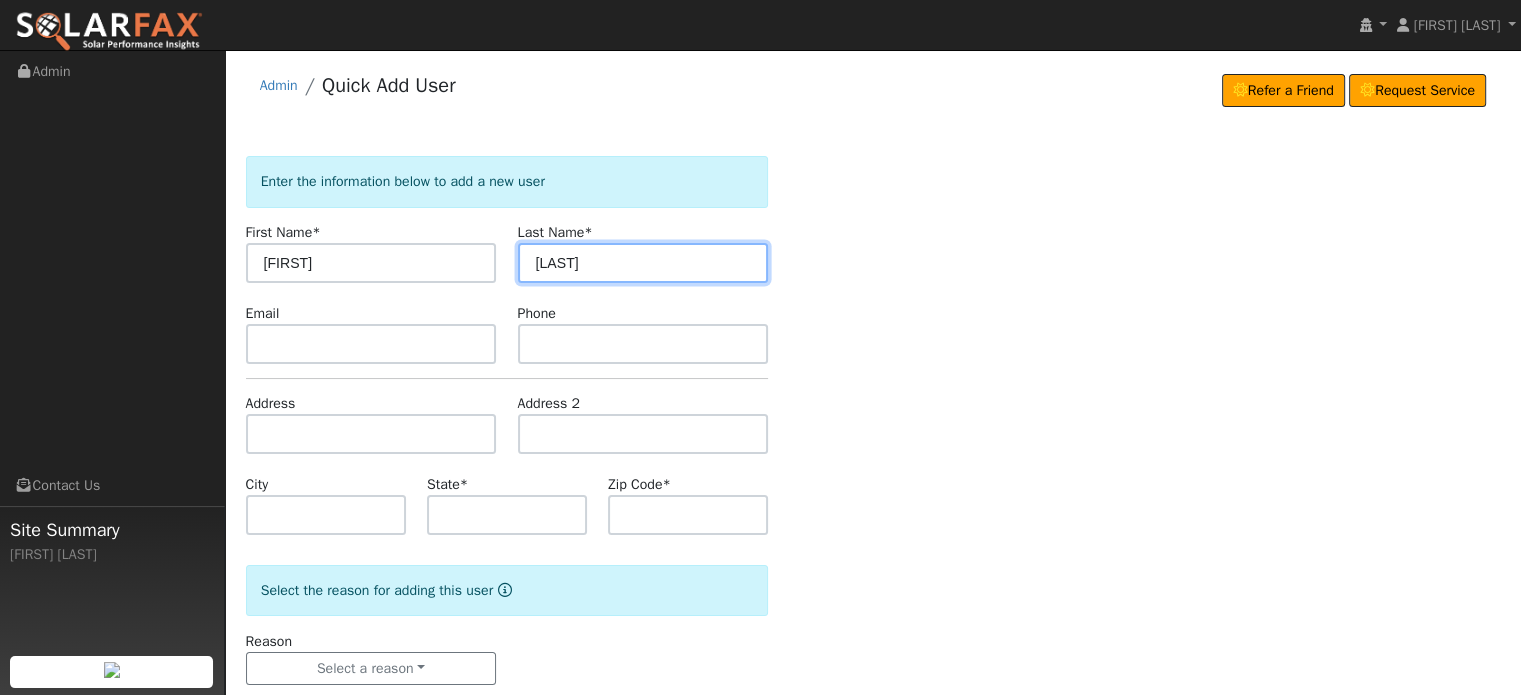 type on "Doshi" 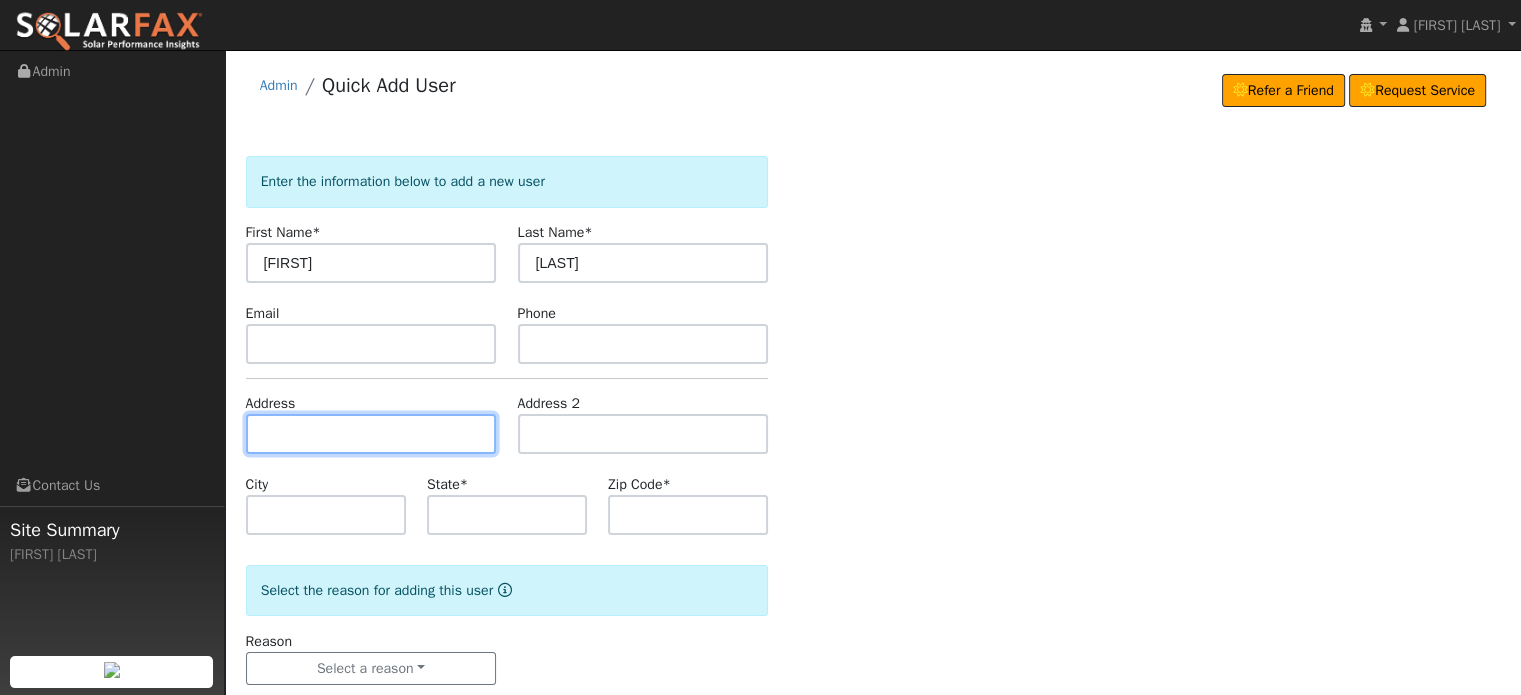 click at bounding box center [371, 434] 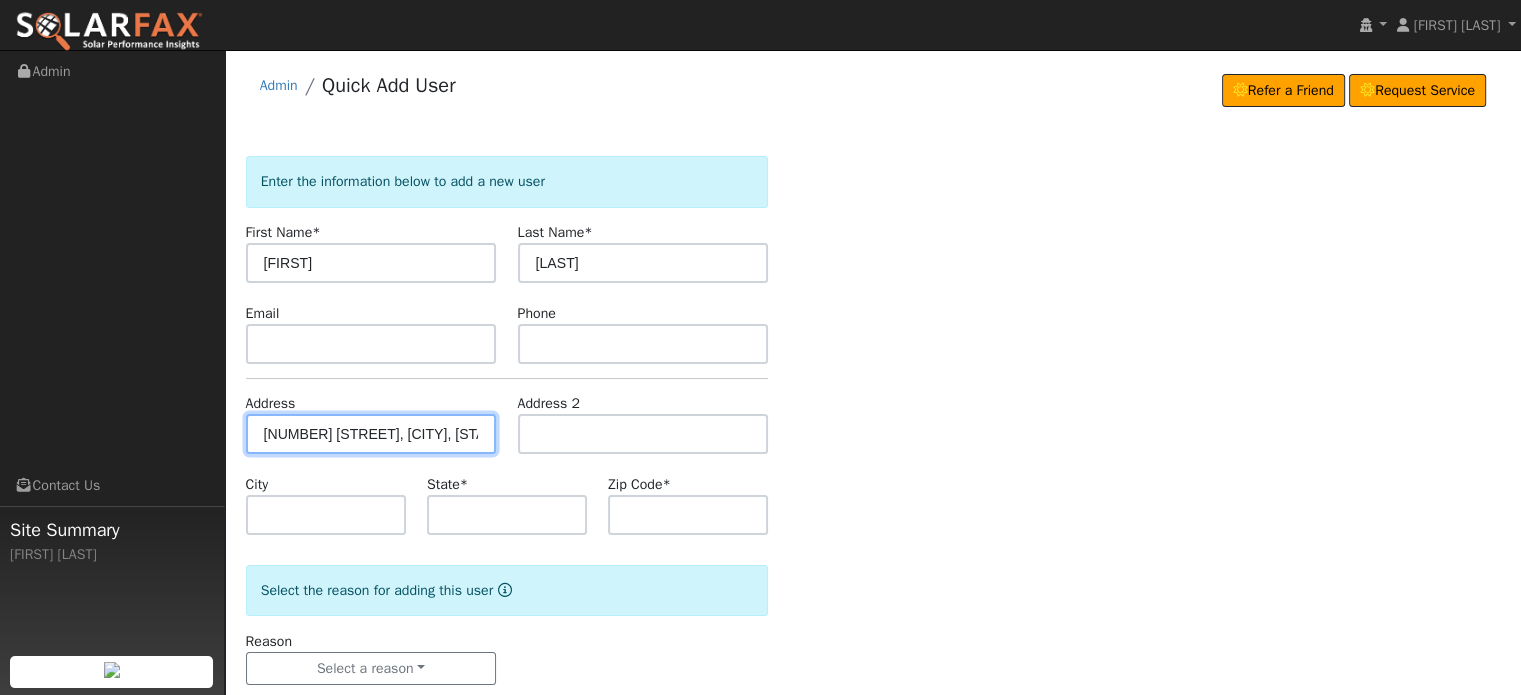 type on "19330 Oak Tree Road" 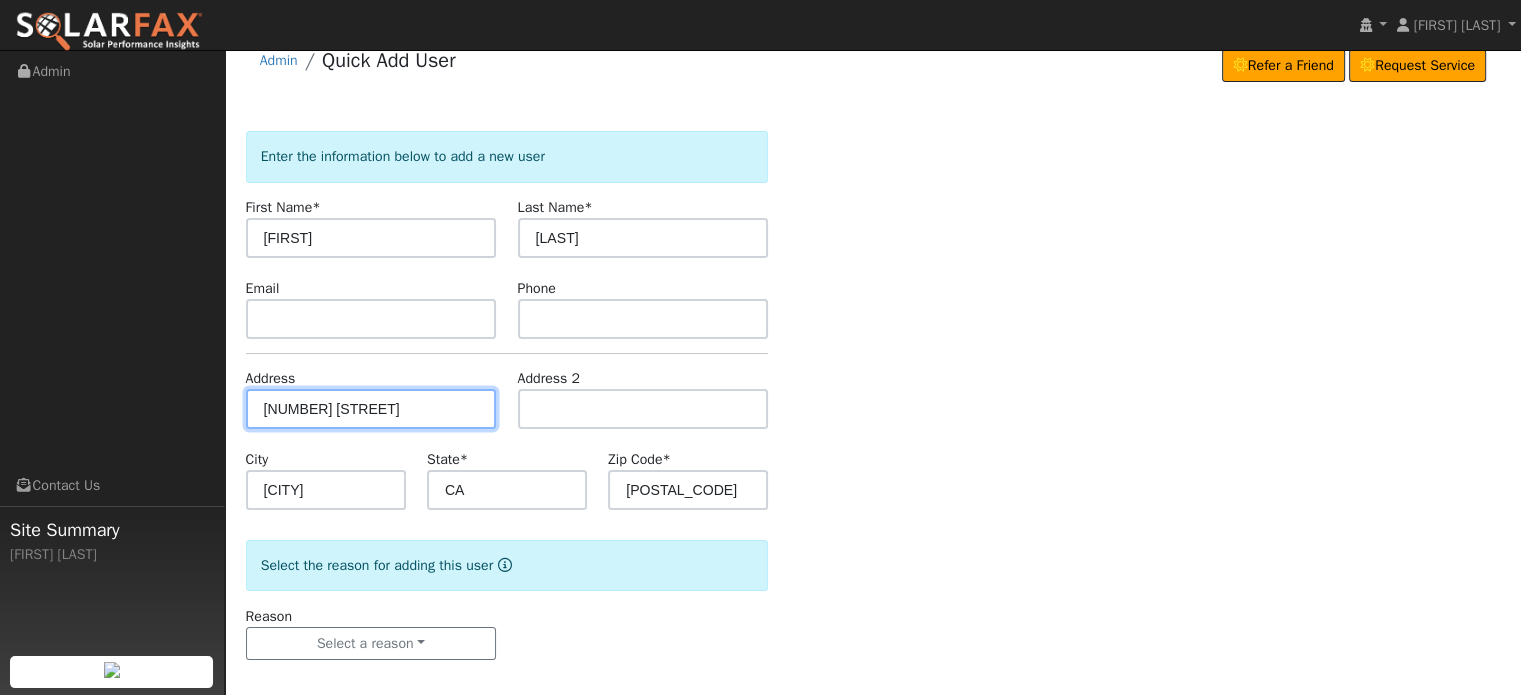 scroll, scrollTop: 39, scrollLeft: 0, axis: vertical 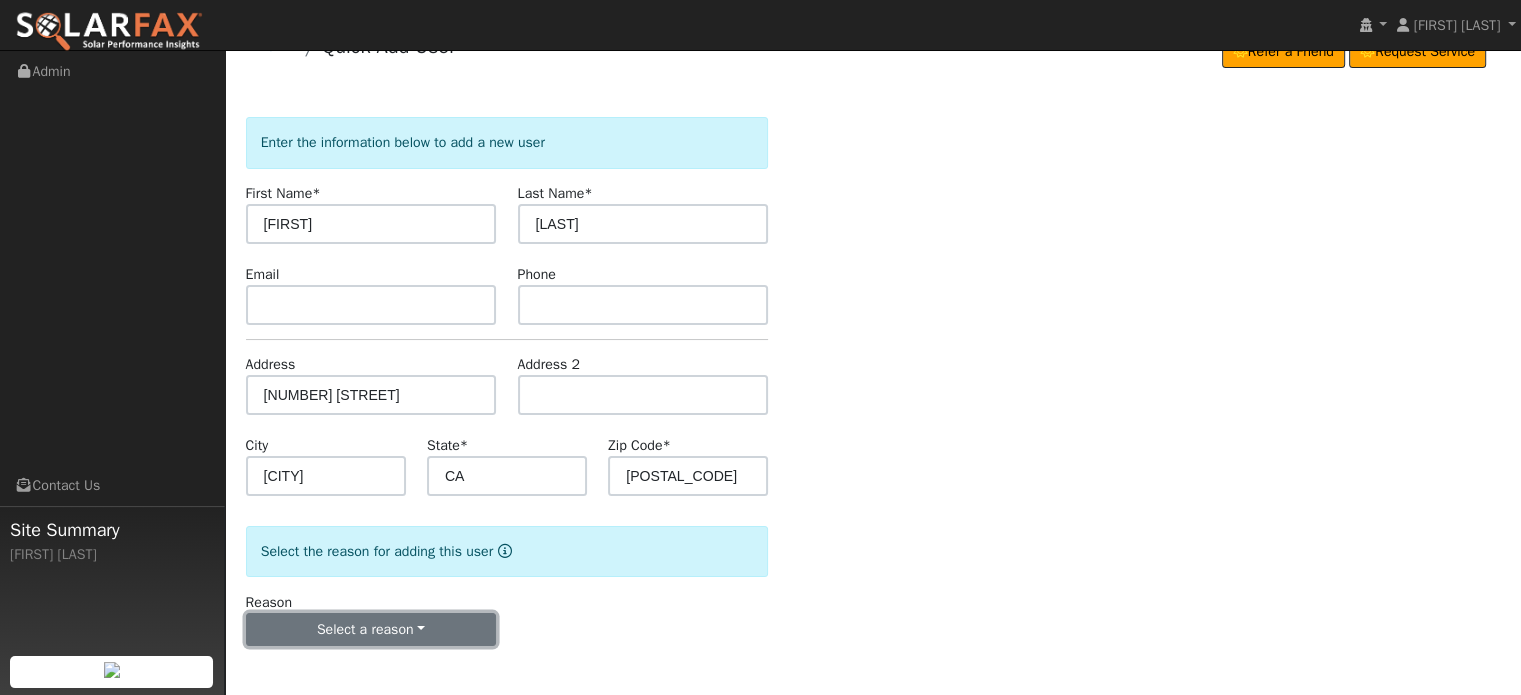 click on "Select a reason" at bounding box center (371, 630) 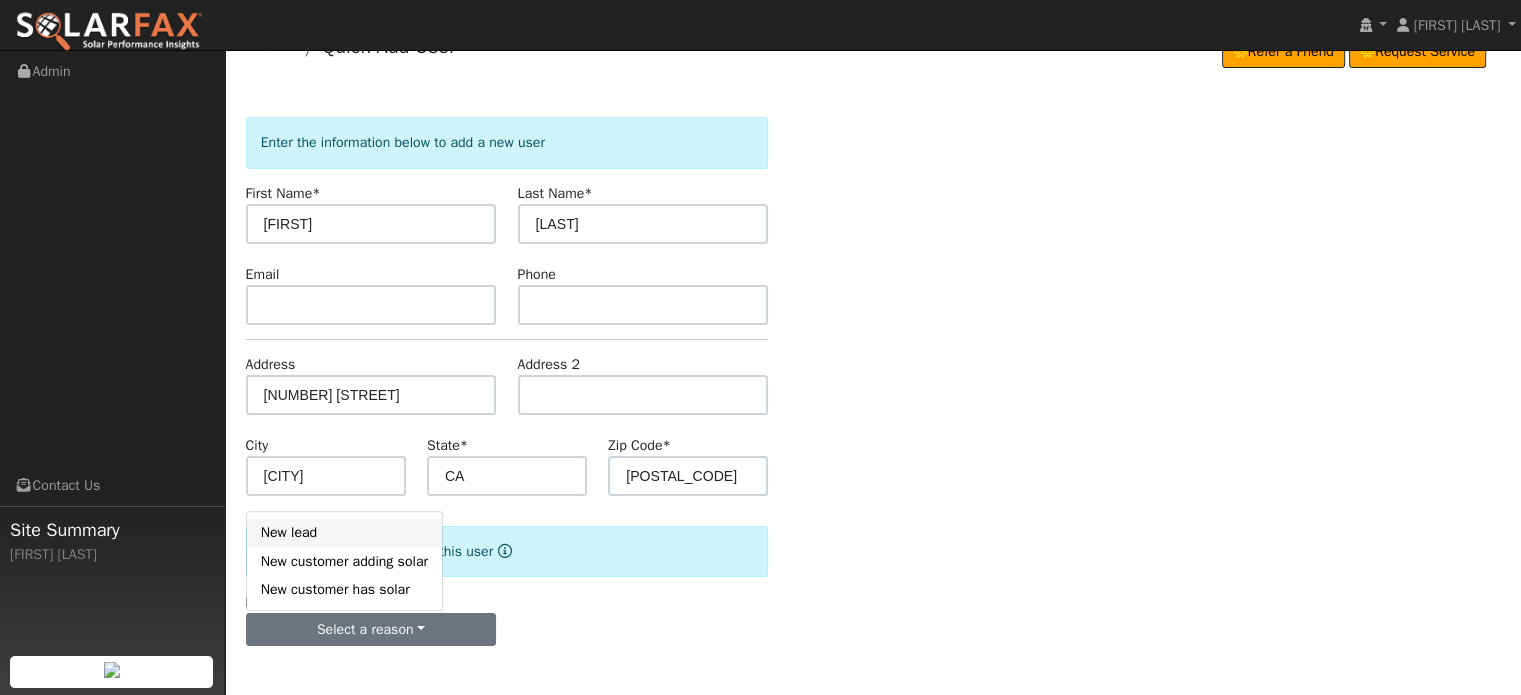 click on "New lead" at bounding box center [344, 533] 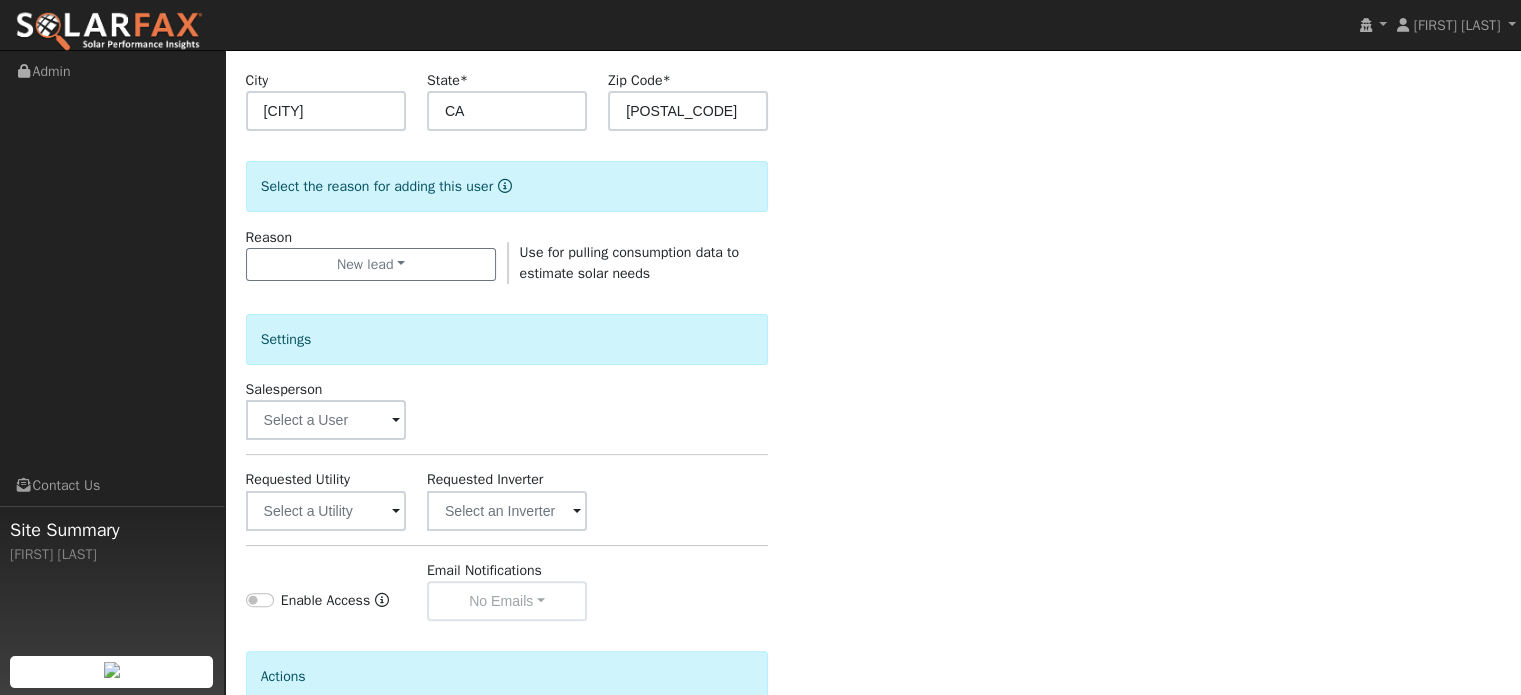 scroll, scrollTop: 597, scrollLeft: 0, axis: vertical 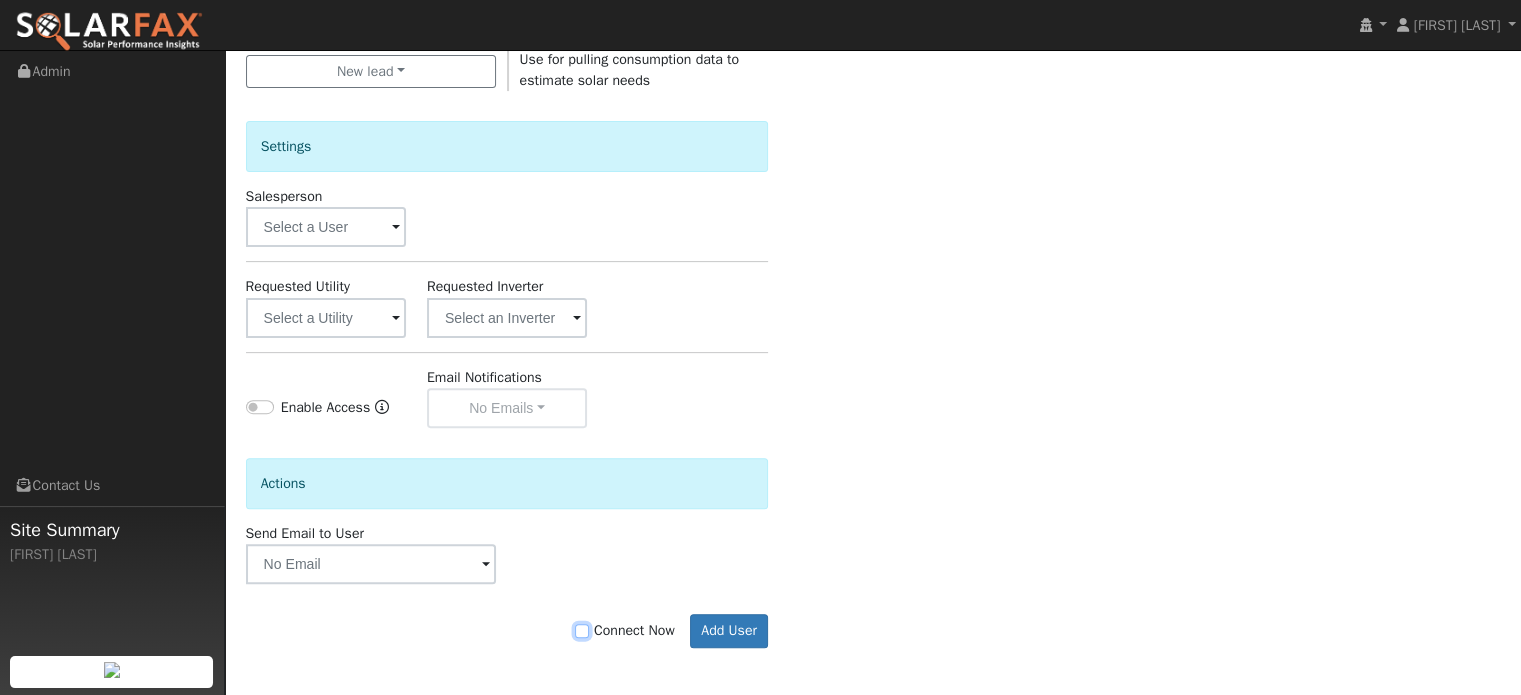 click on "Connect Now" at bounding box center (582, 631) 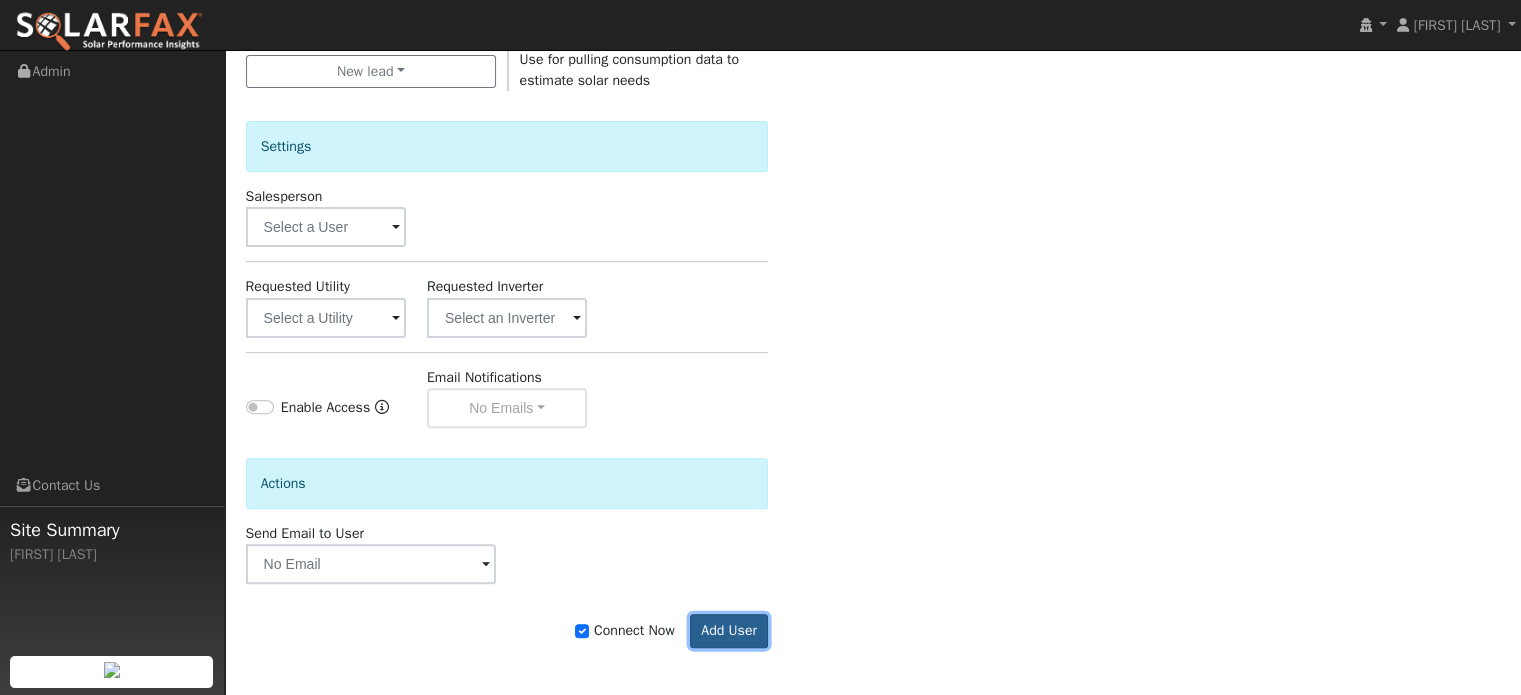 click on "Add User" at bounding box center [729, 631] 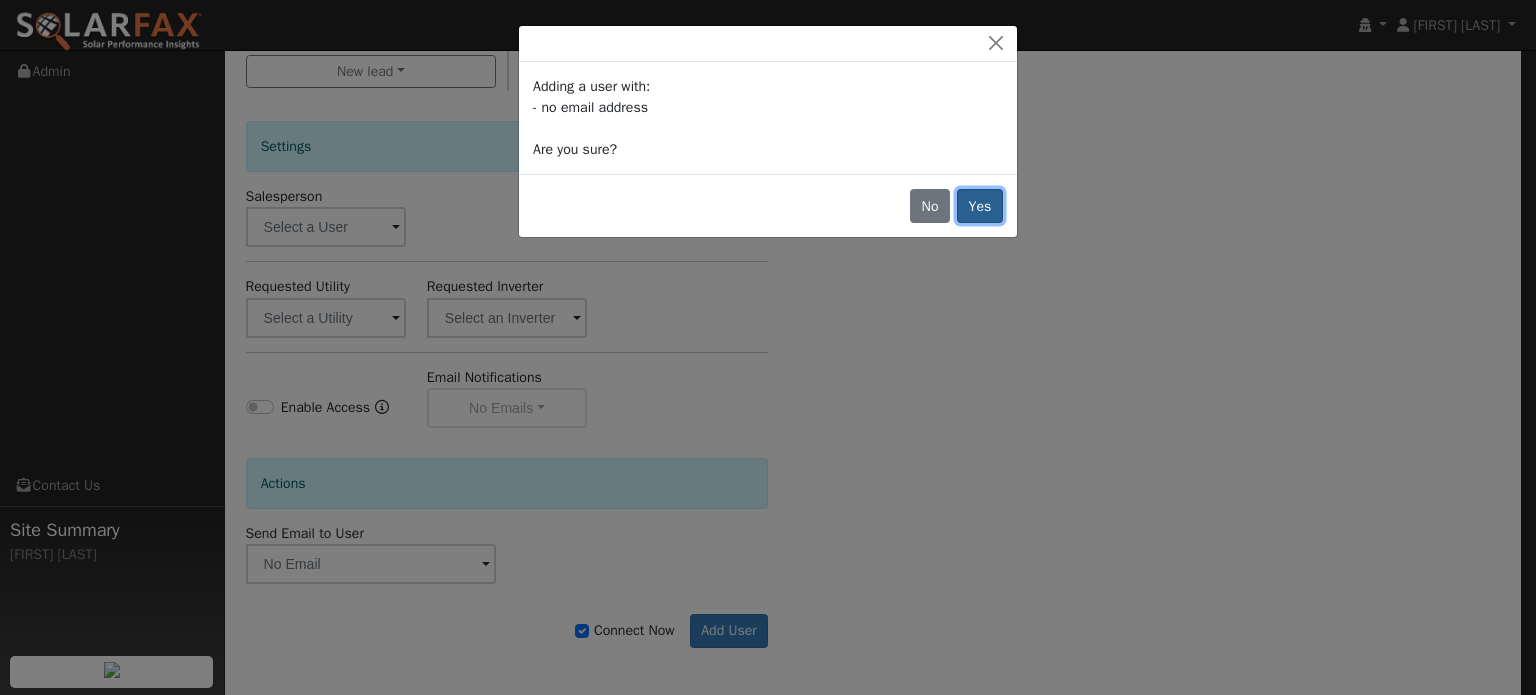 click on "Yes" at bounding box center [980, 206] 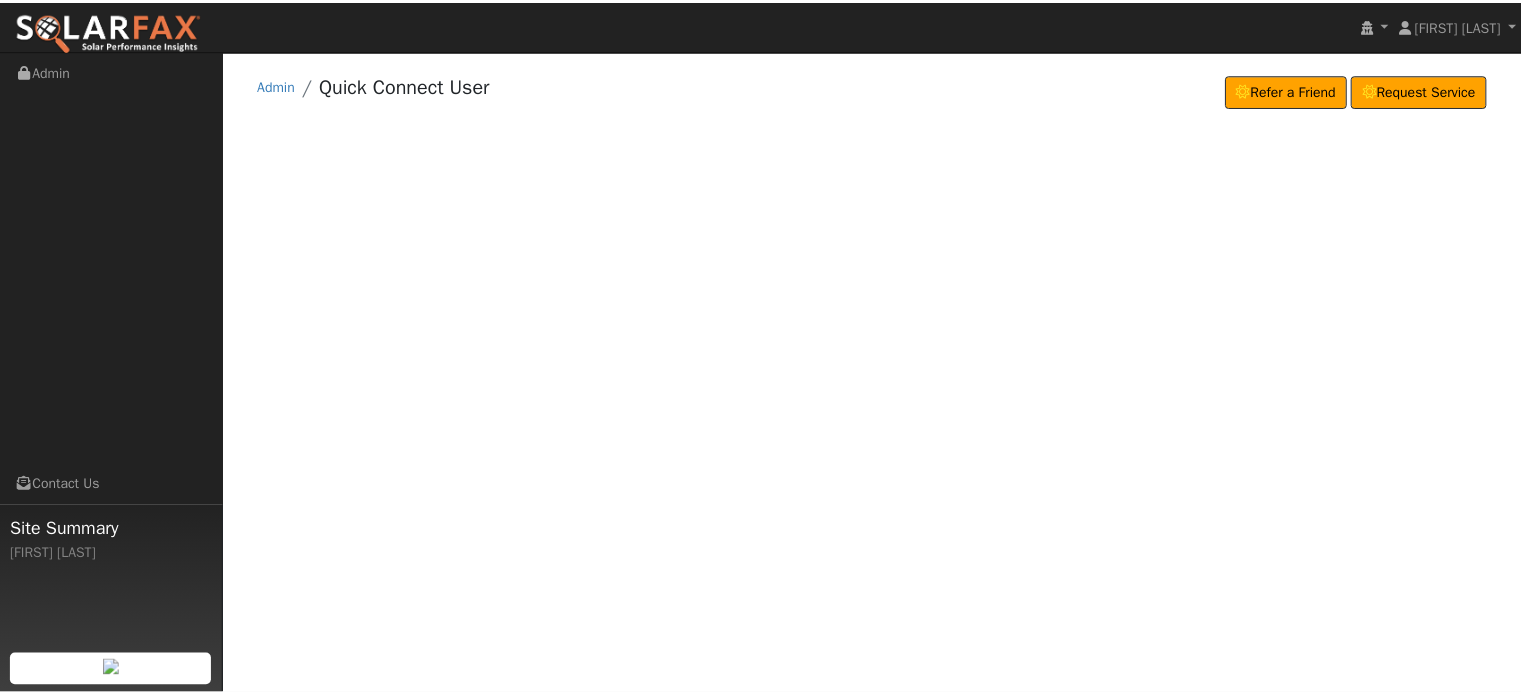 scroll, scrollTop: 0, scrollLeft: 0, axis: both 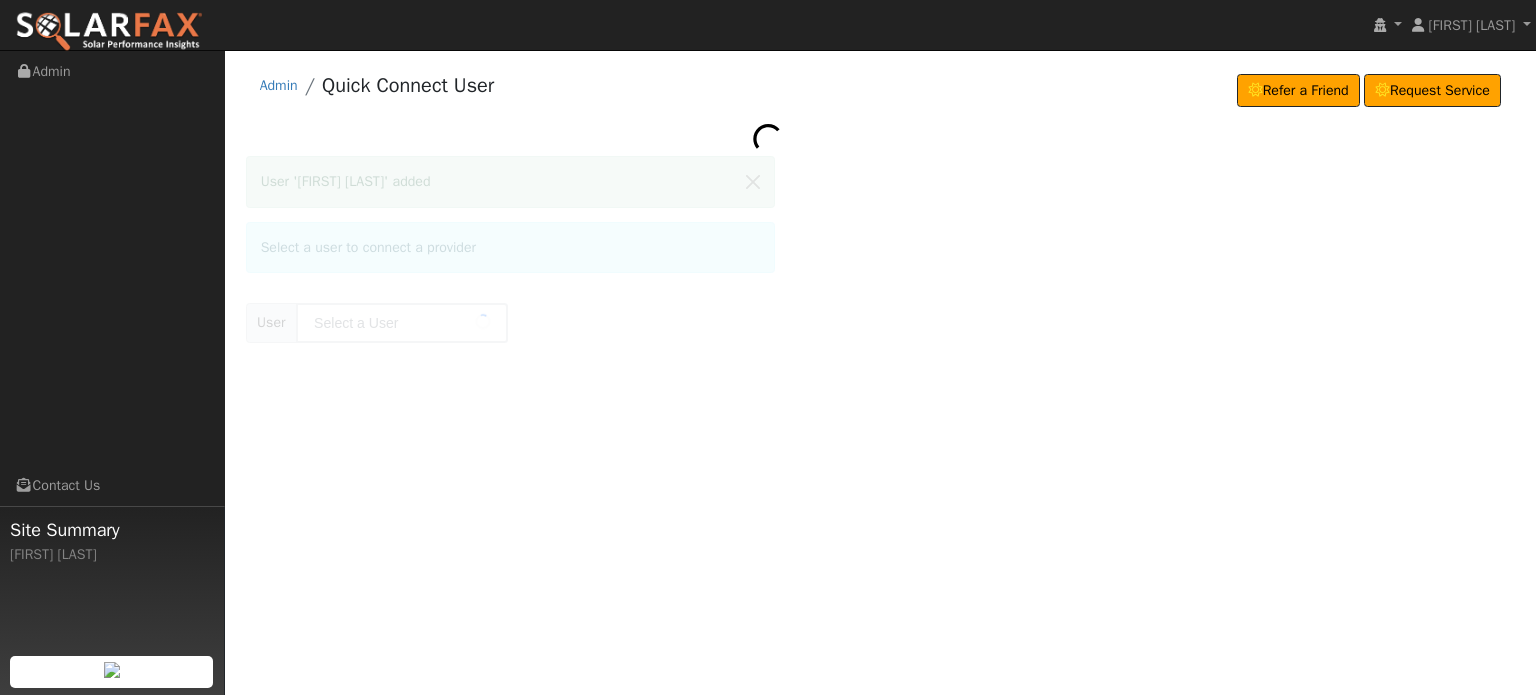 type on "[FIRST] [LAST]" 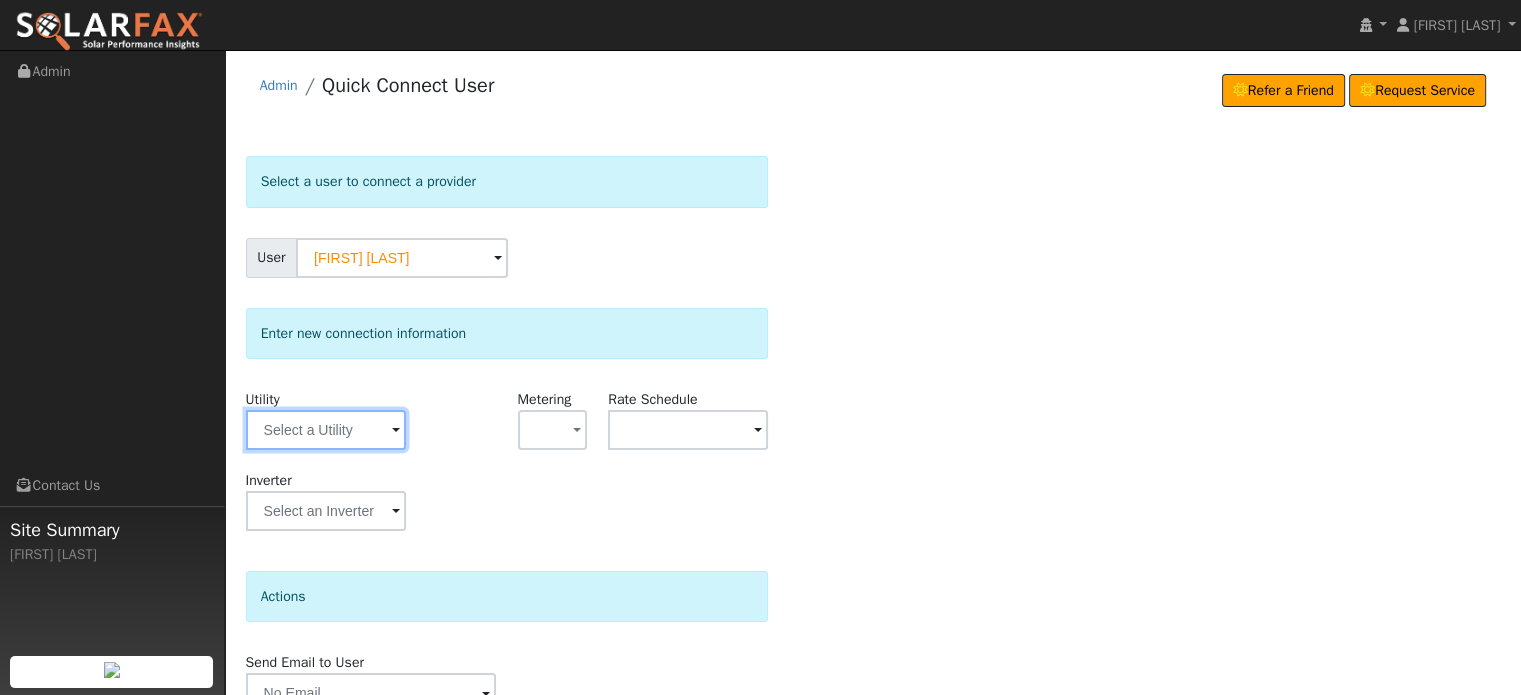 click at bounding box center (326, 430) 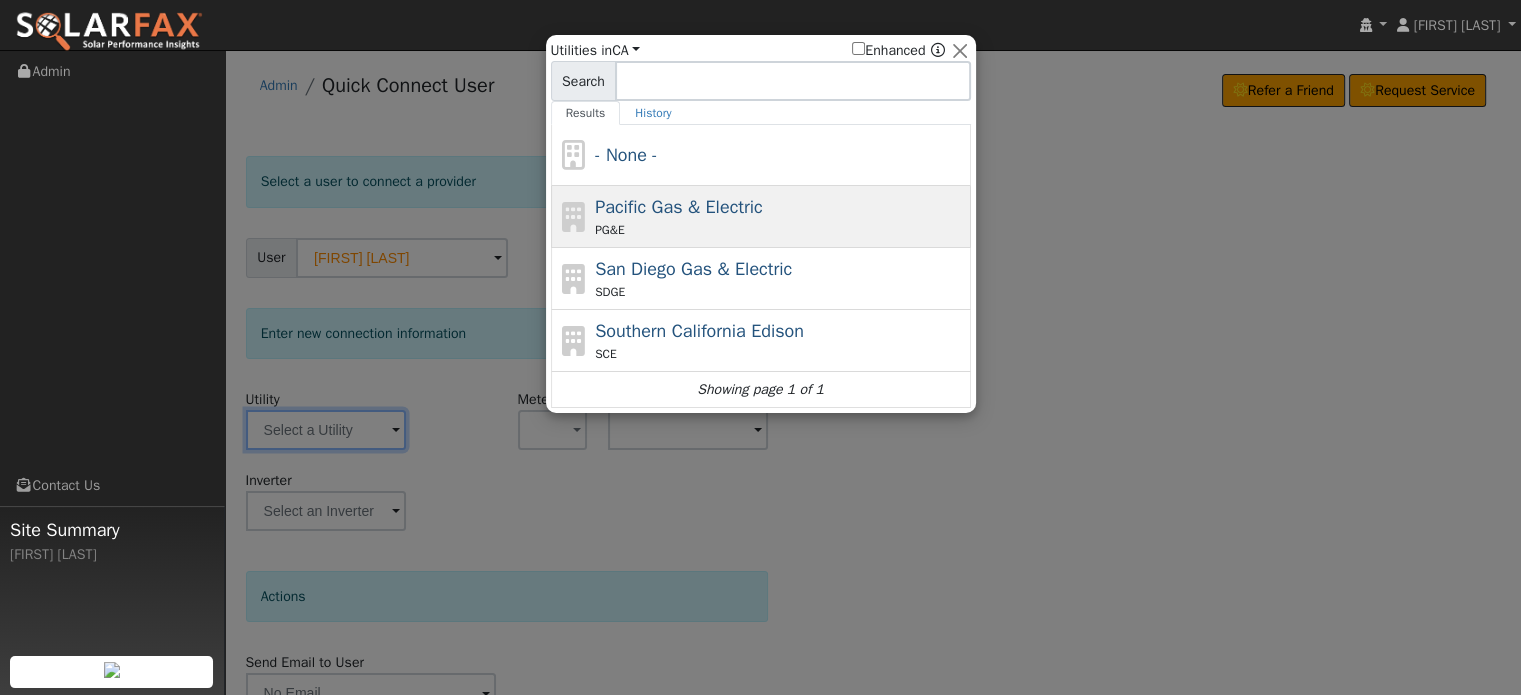 click on "Pacific Gas & Electric" at bounding box center (679, 207) 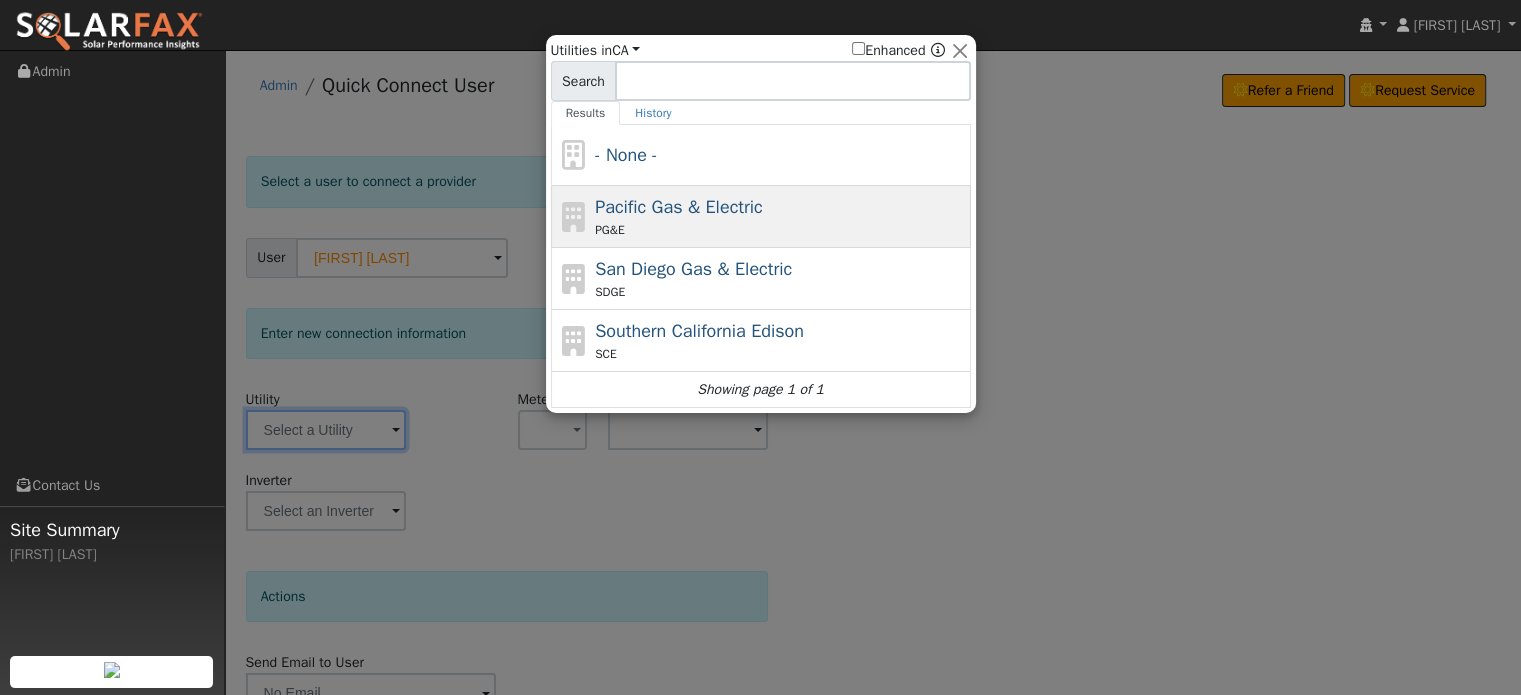 type on "PG&E" 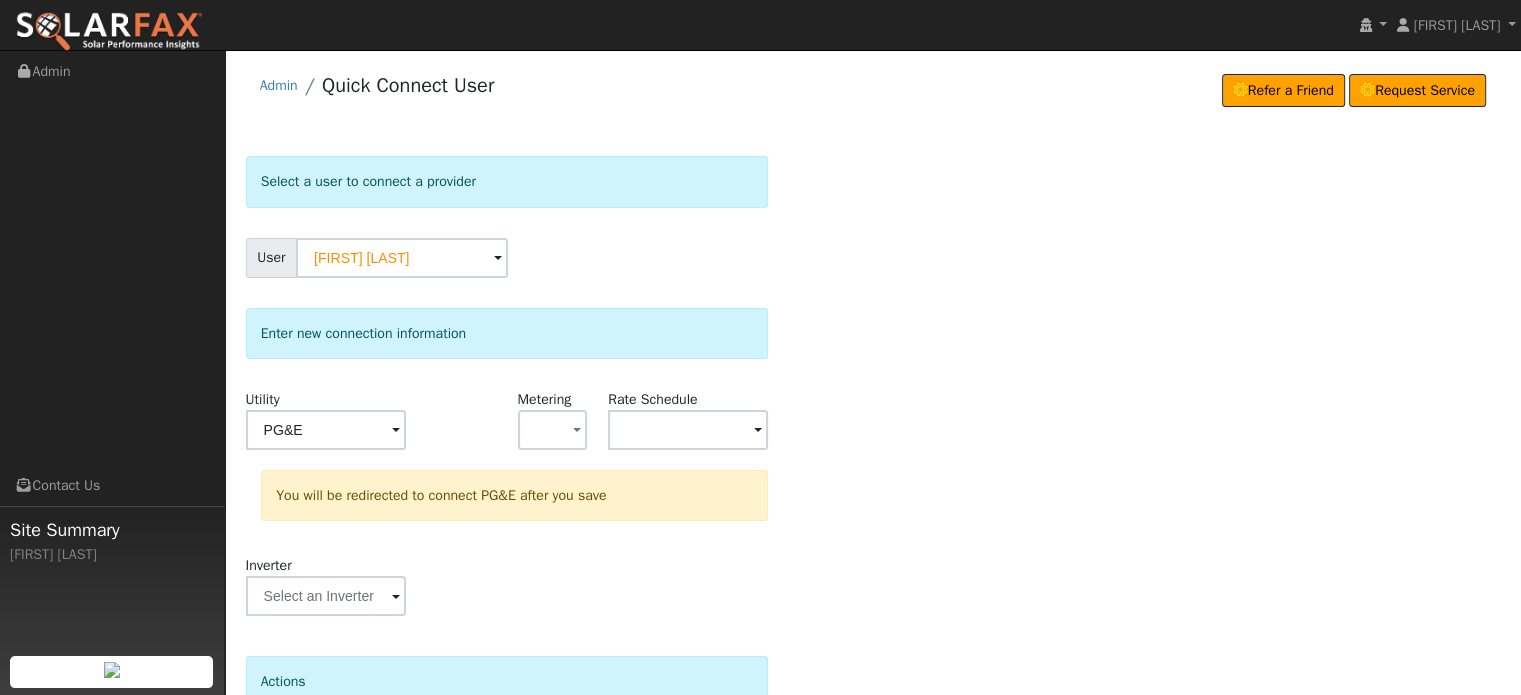 scroll, scrollTop: 185, scrollLeft: 0, axis: vertical 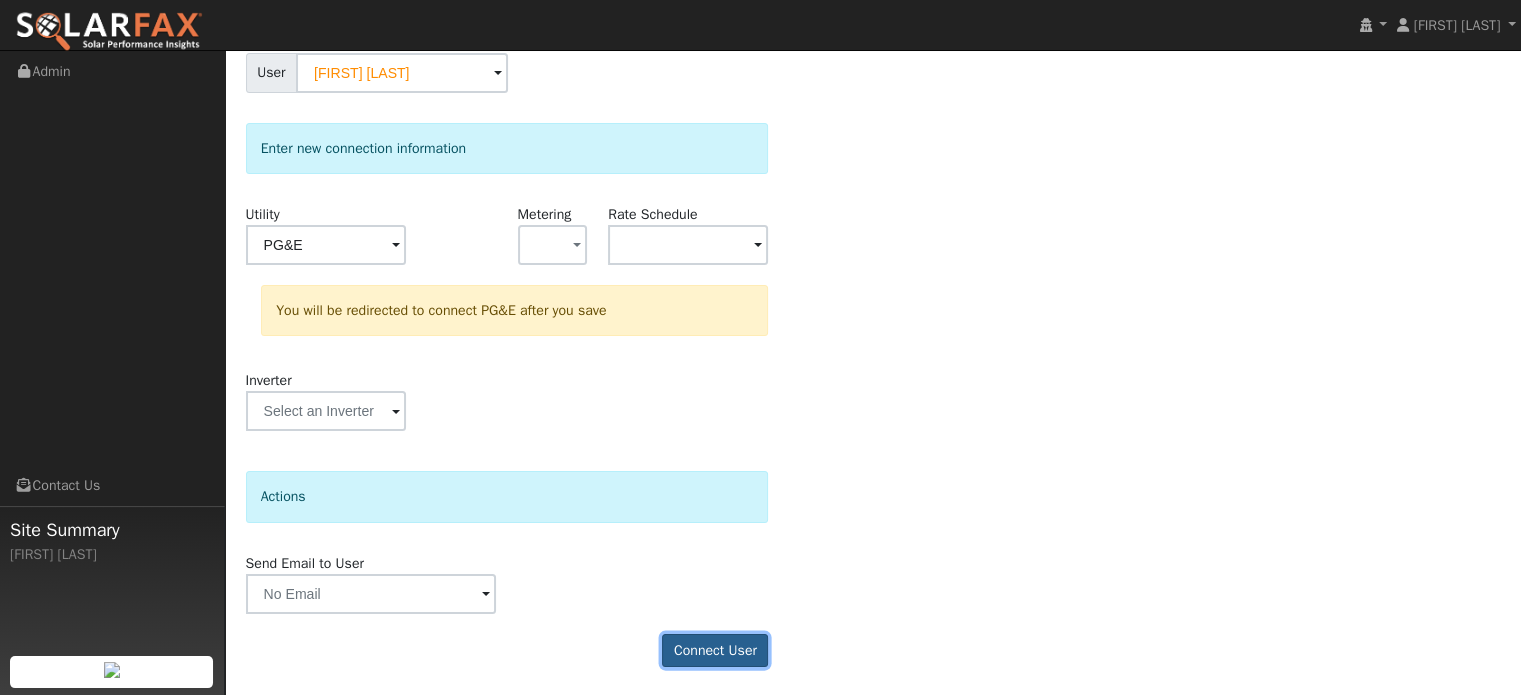 click on "Connect User" at bounding box center [715, 651] 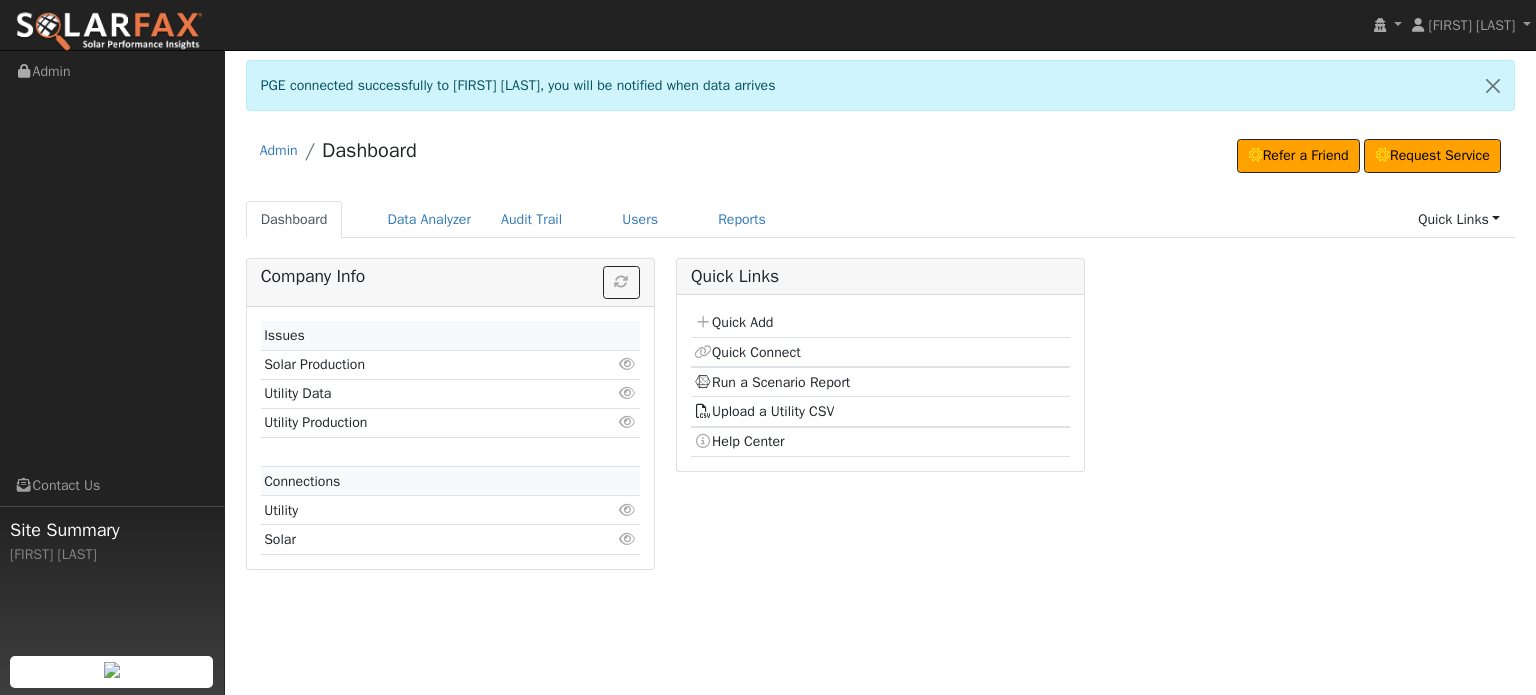 scroll, scrollTop: 0, scrollLeft: 0, axis: both 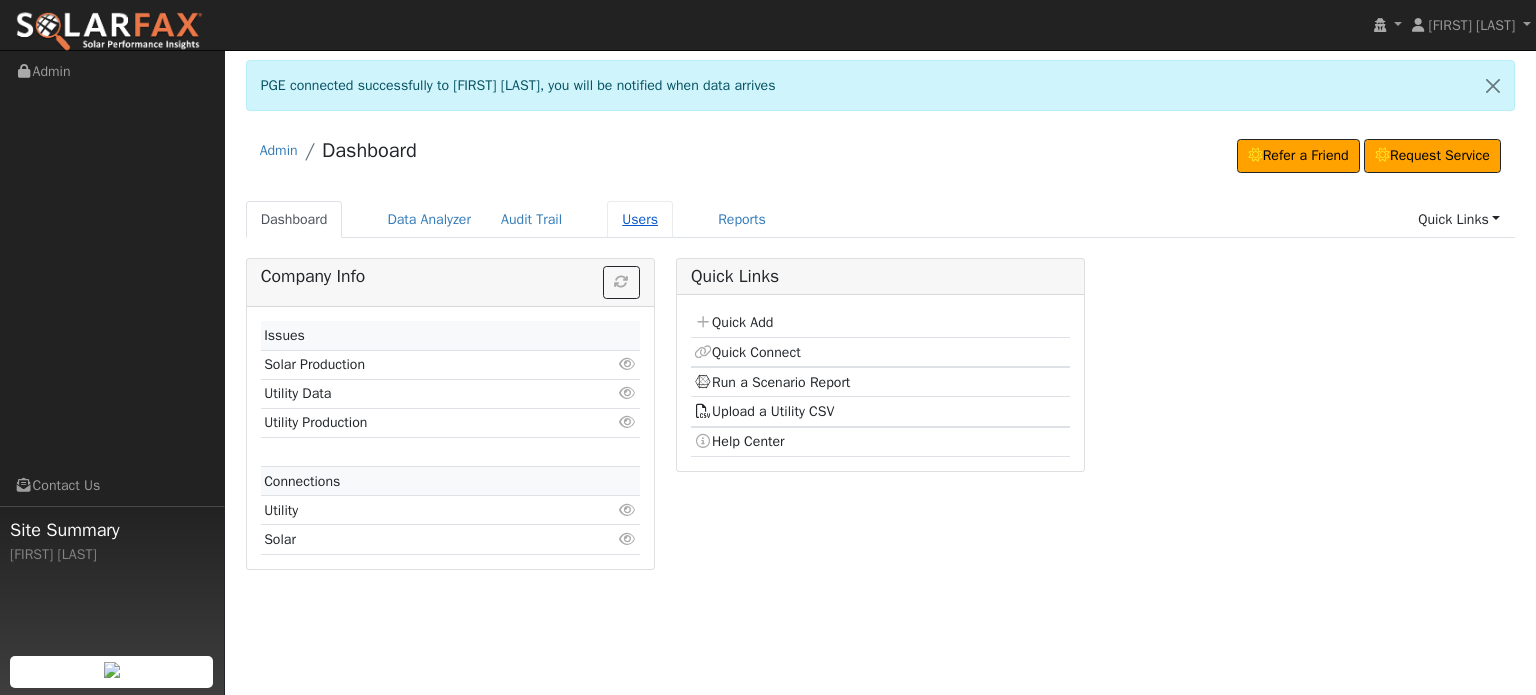 click on "Users" at bounding box center [640, 219] 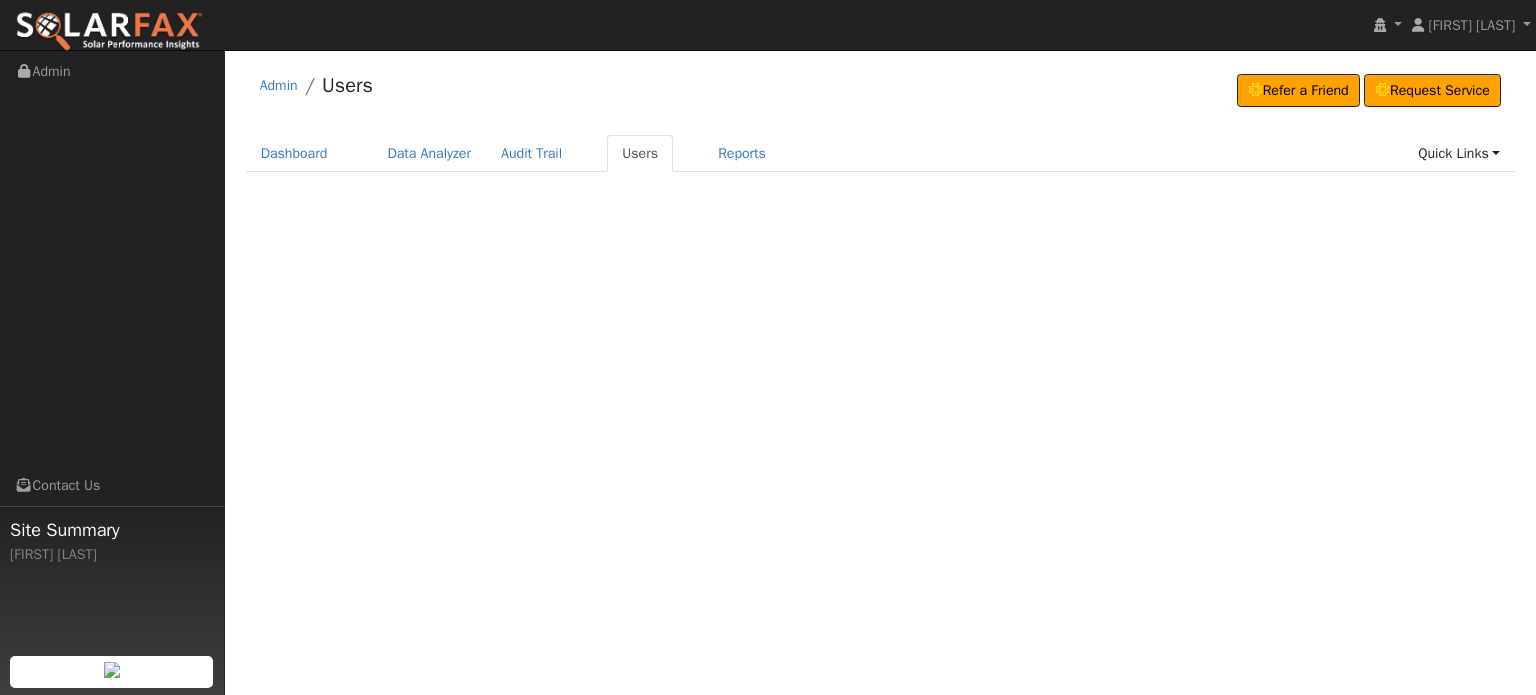 scroll, scrollTop: 0, scrollLeft: 0, axis: both 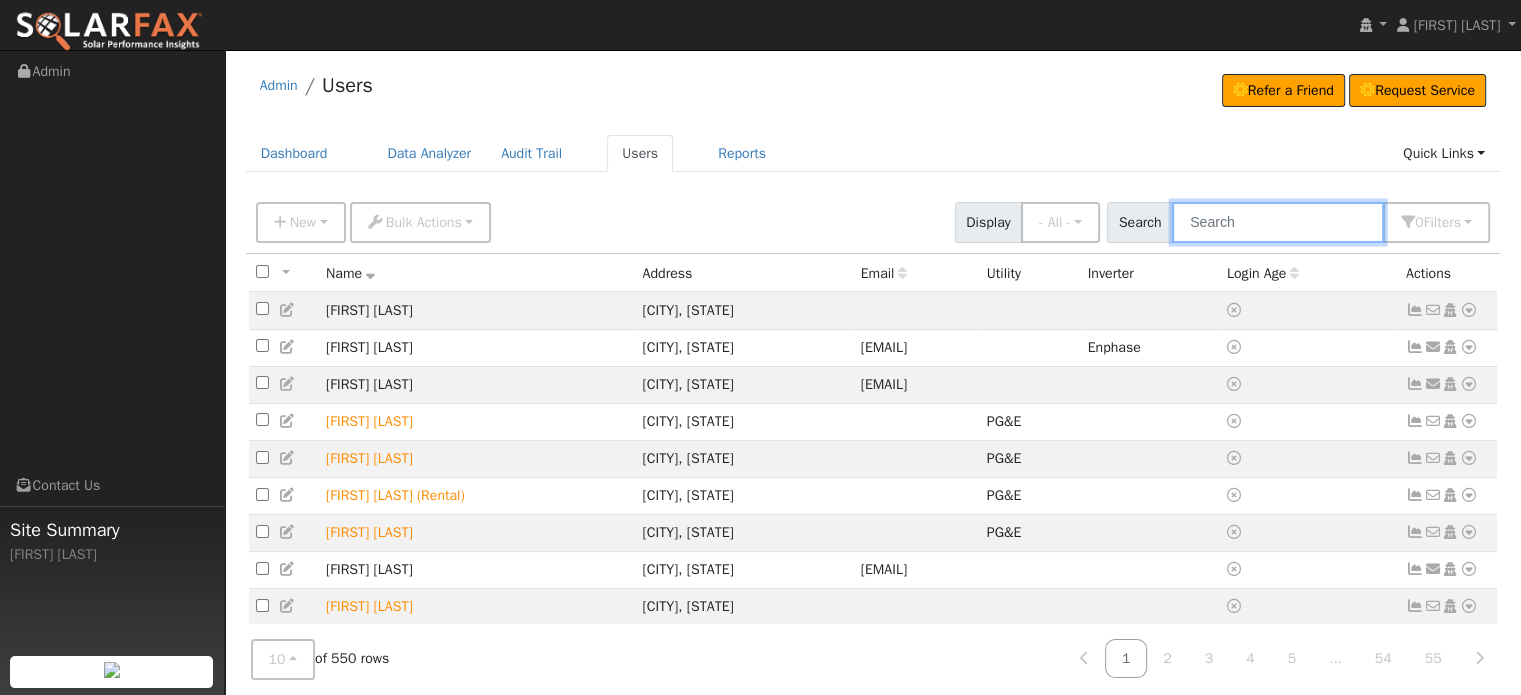 click at bounding box center [1278, 222] 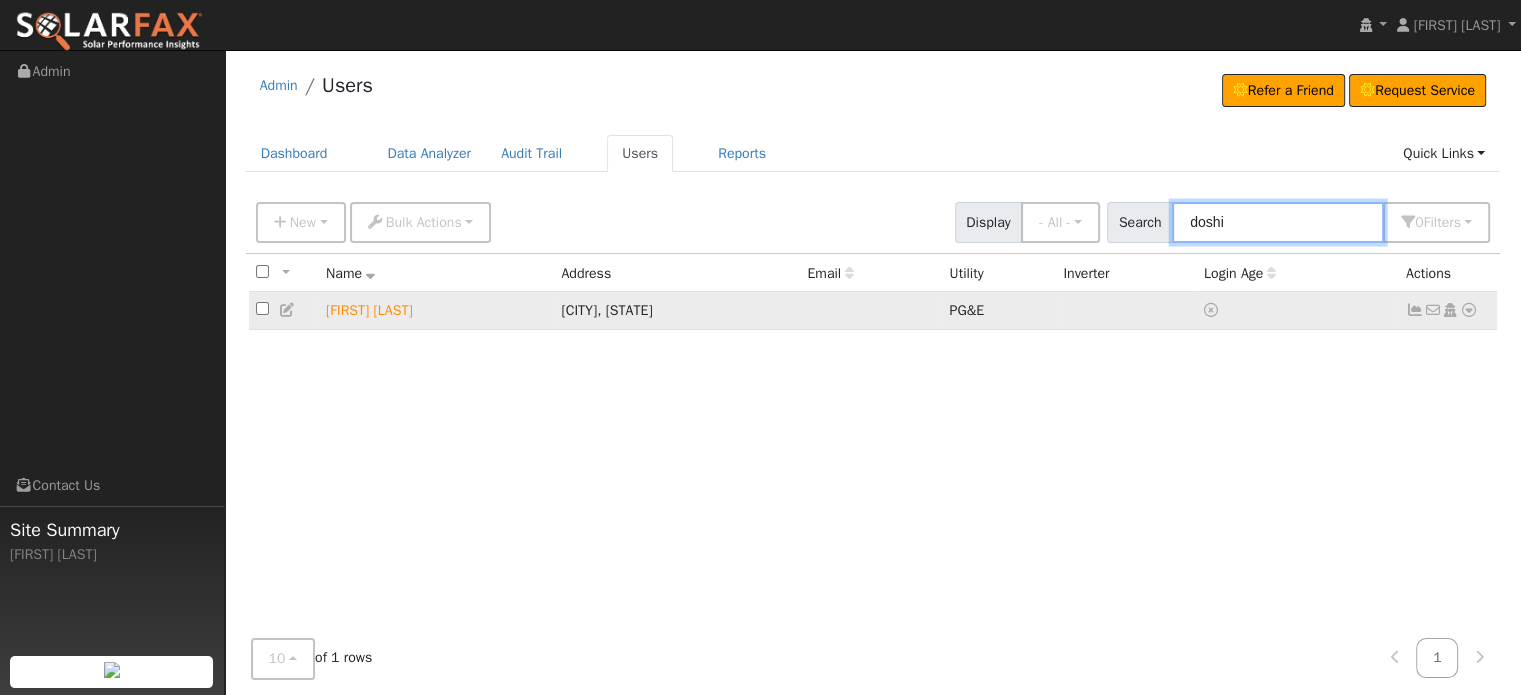 type on "doshi" 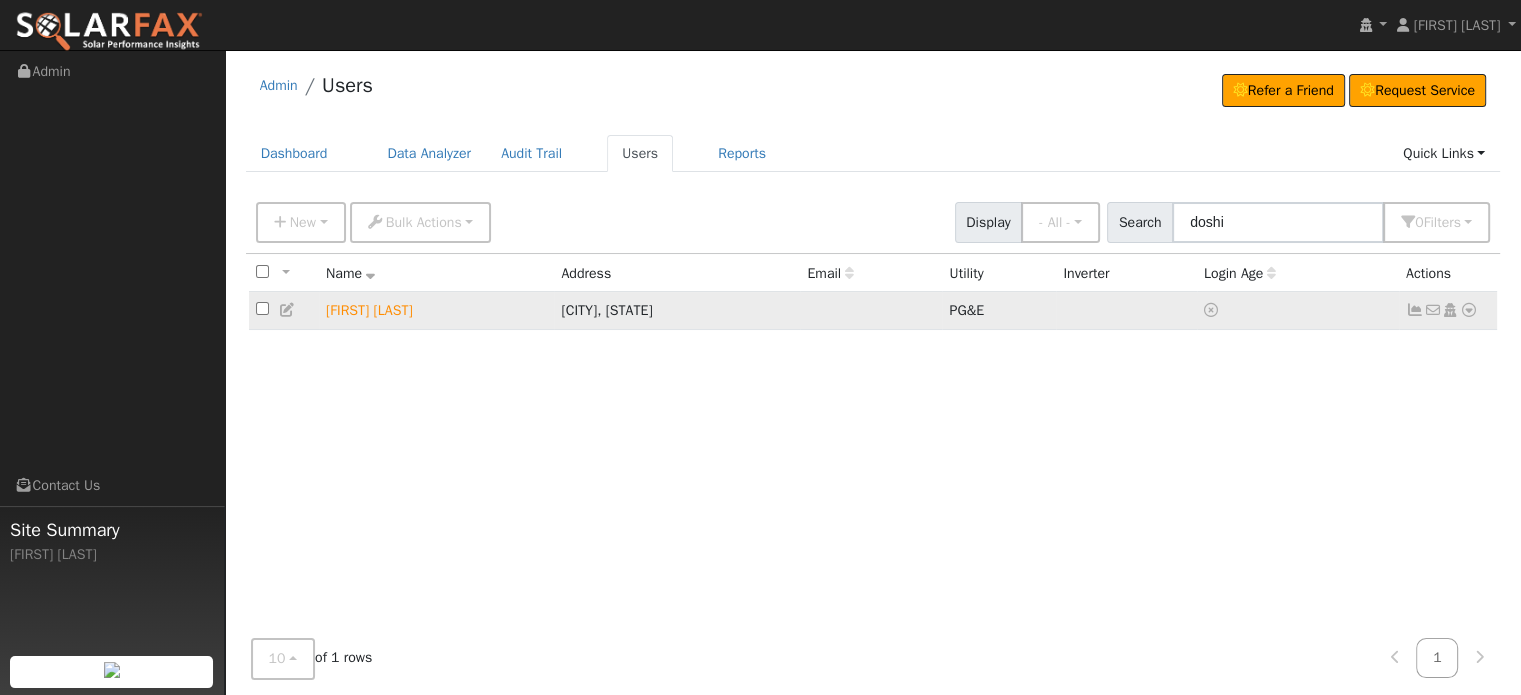 click at bounding box center [1415, 310] 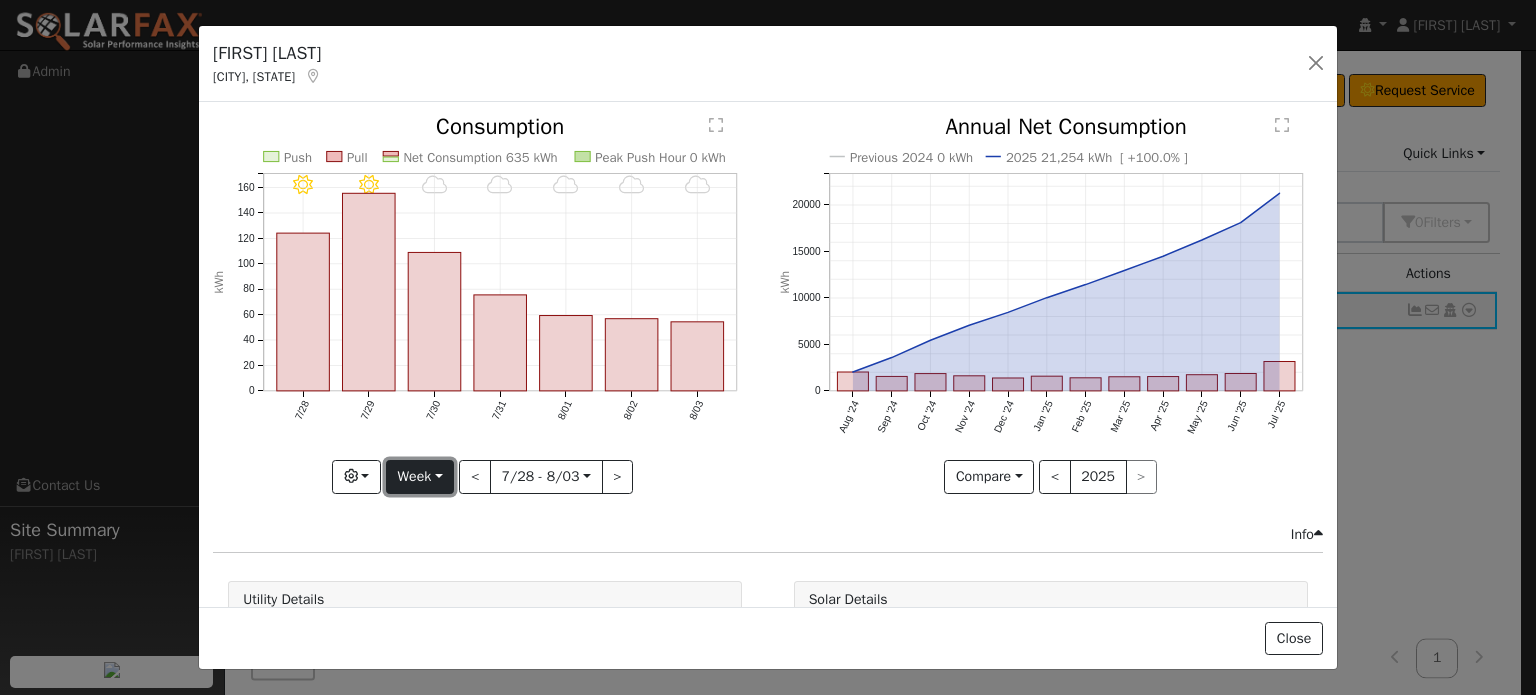 click on "Week" at bounding box center (420, 477) 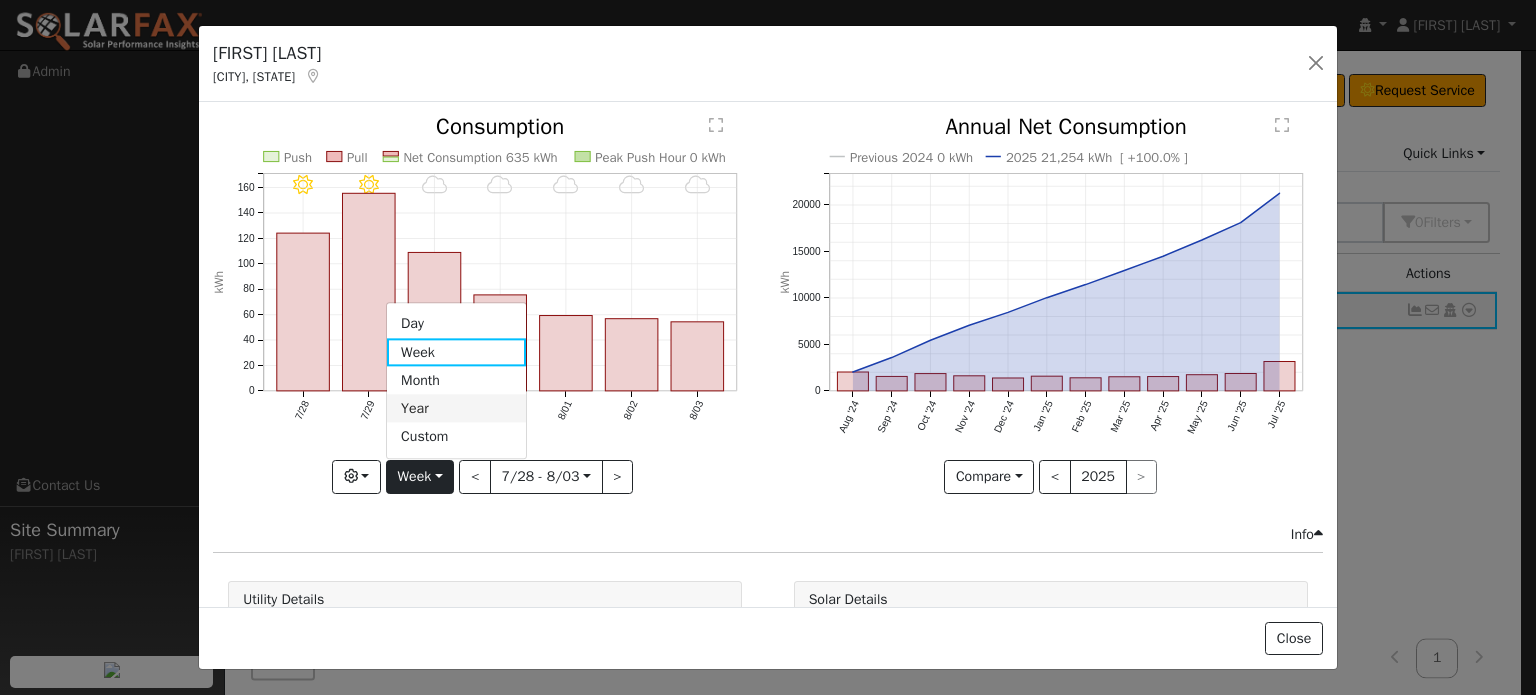 click on "Year" at bounding box center [456, 409] 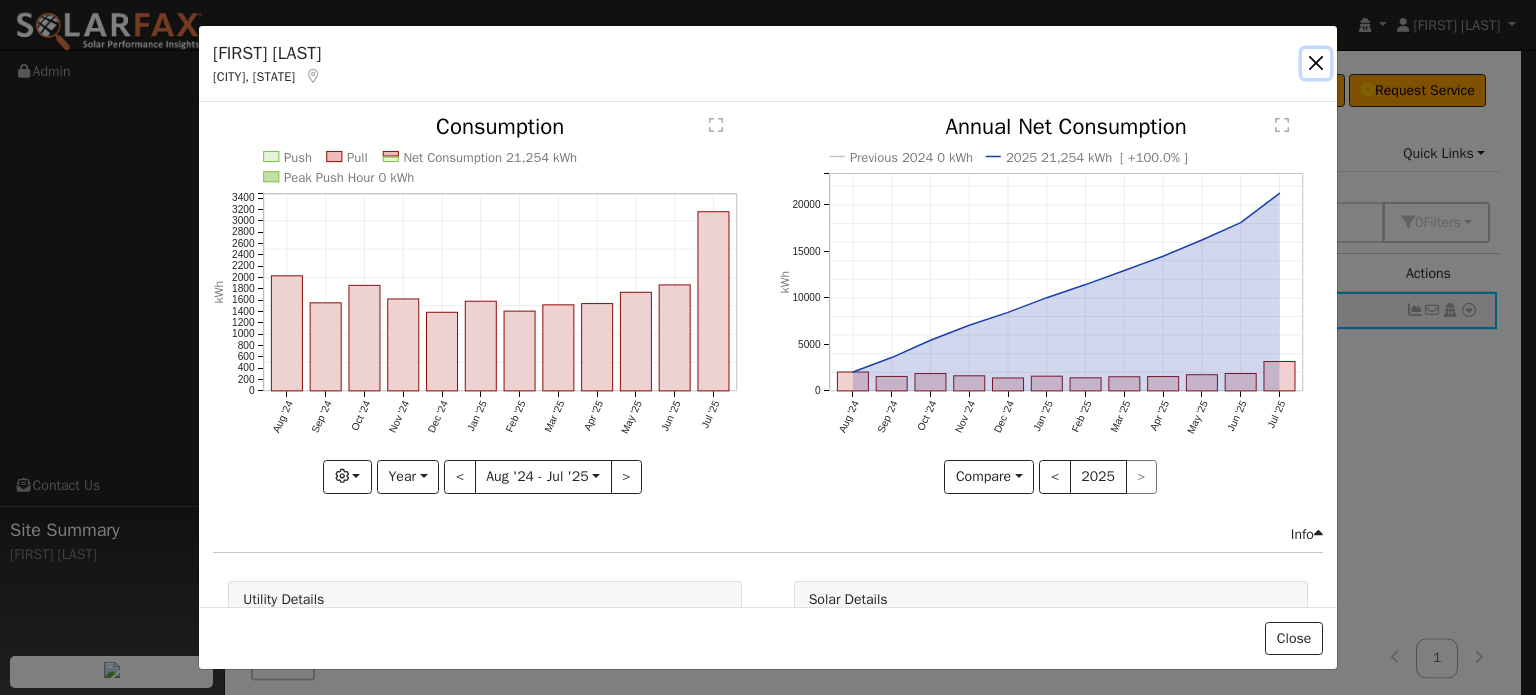 click at bounding box center (1316, 63) 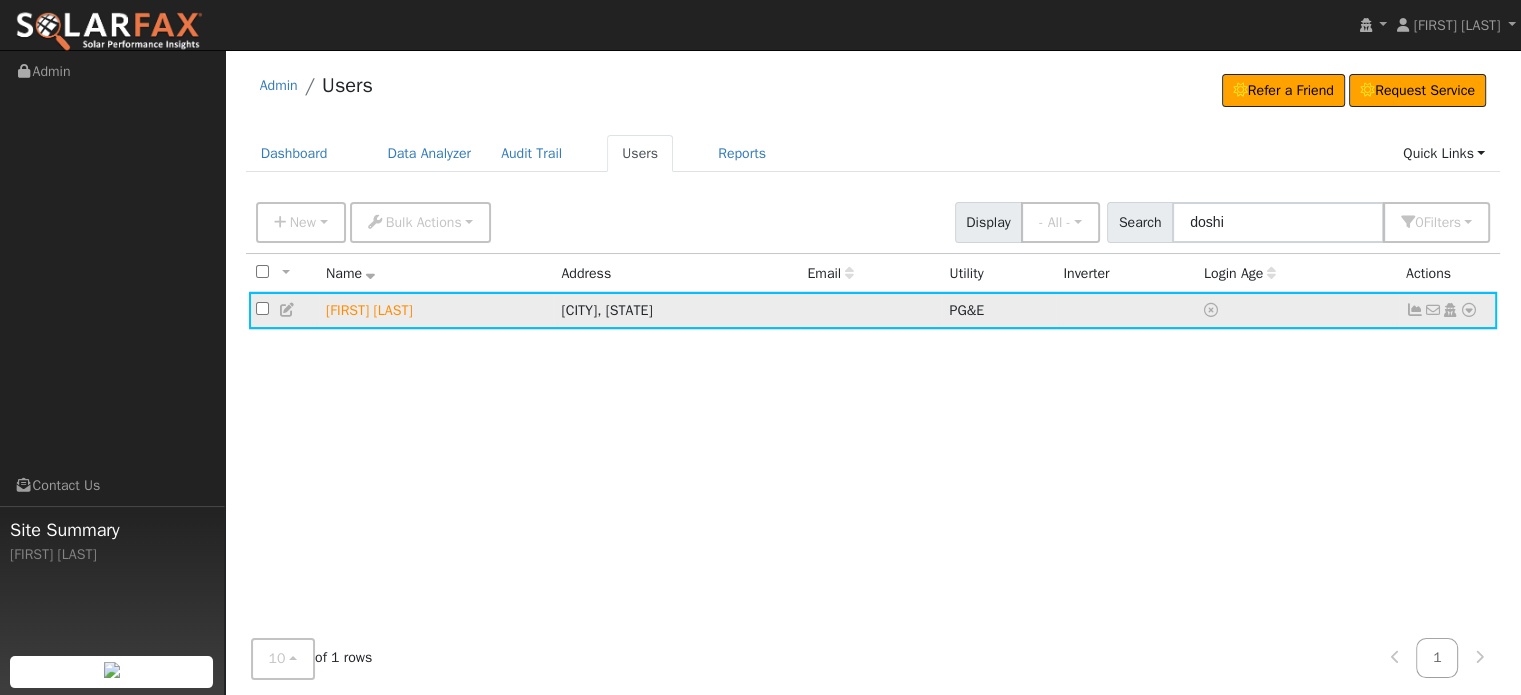 click at bounding box center (1469, 310) 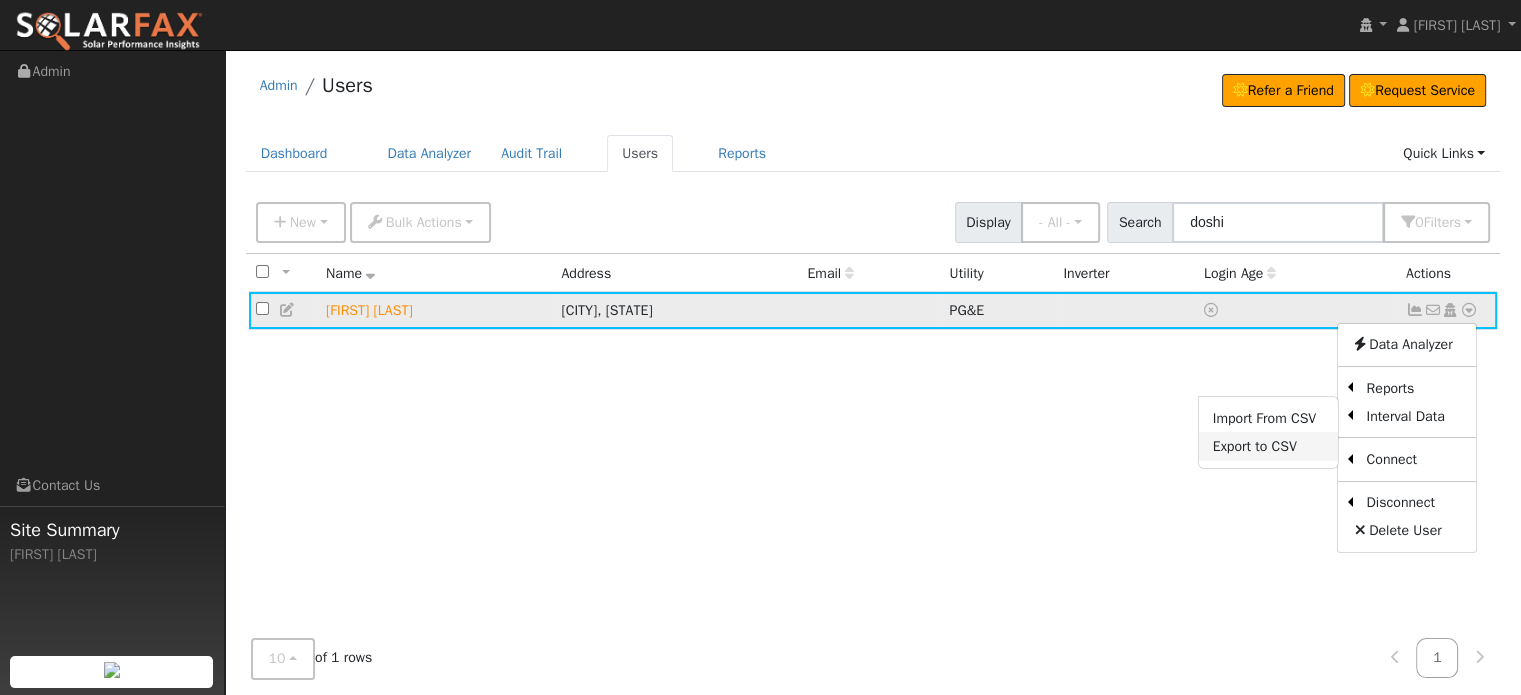 click on "Export to CSV" at bounding box center [1268, 446] 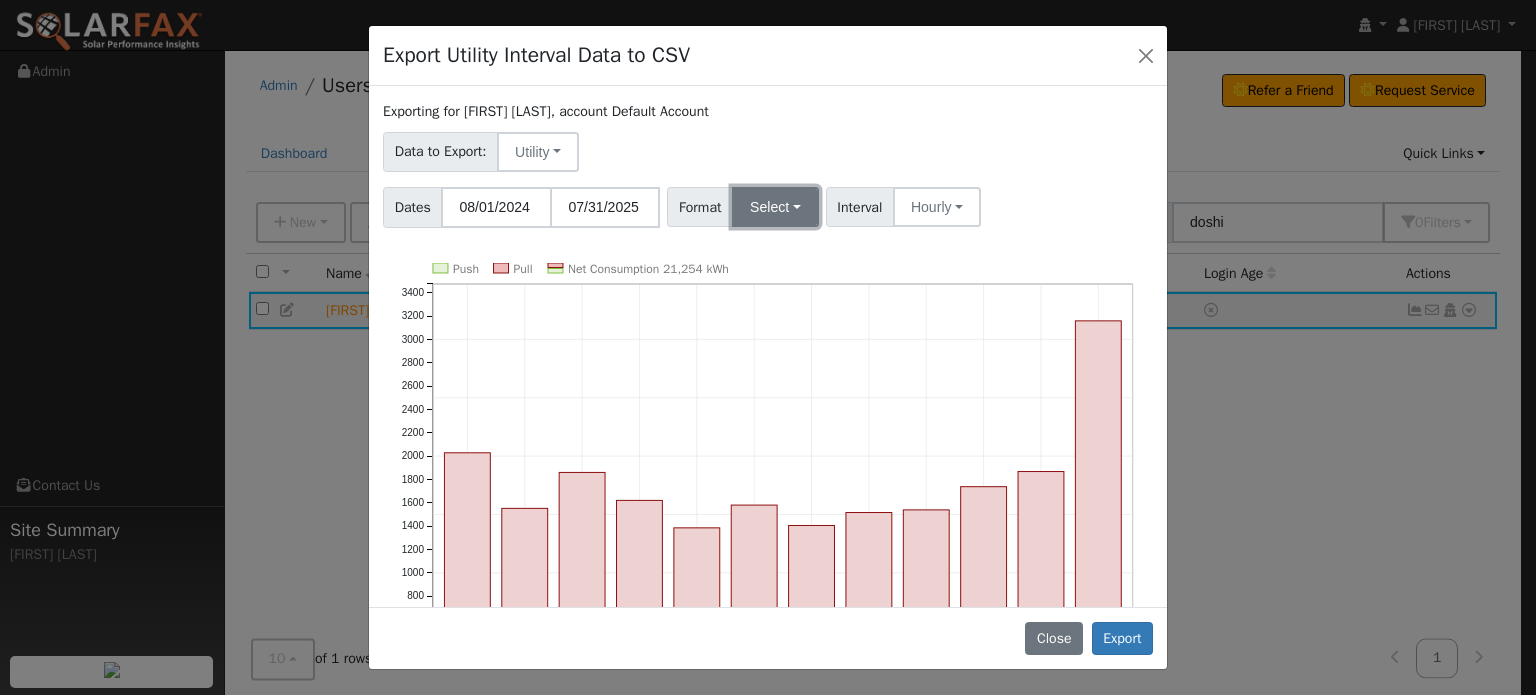 click on "Select" at bounding box center [775, 207] 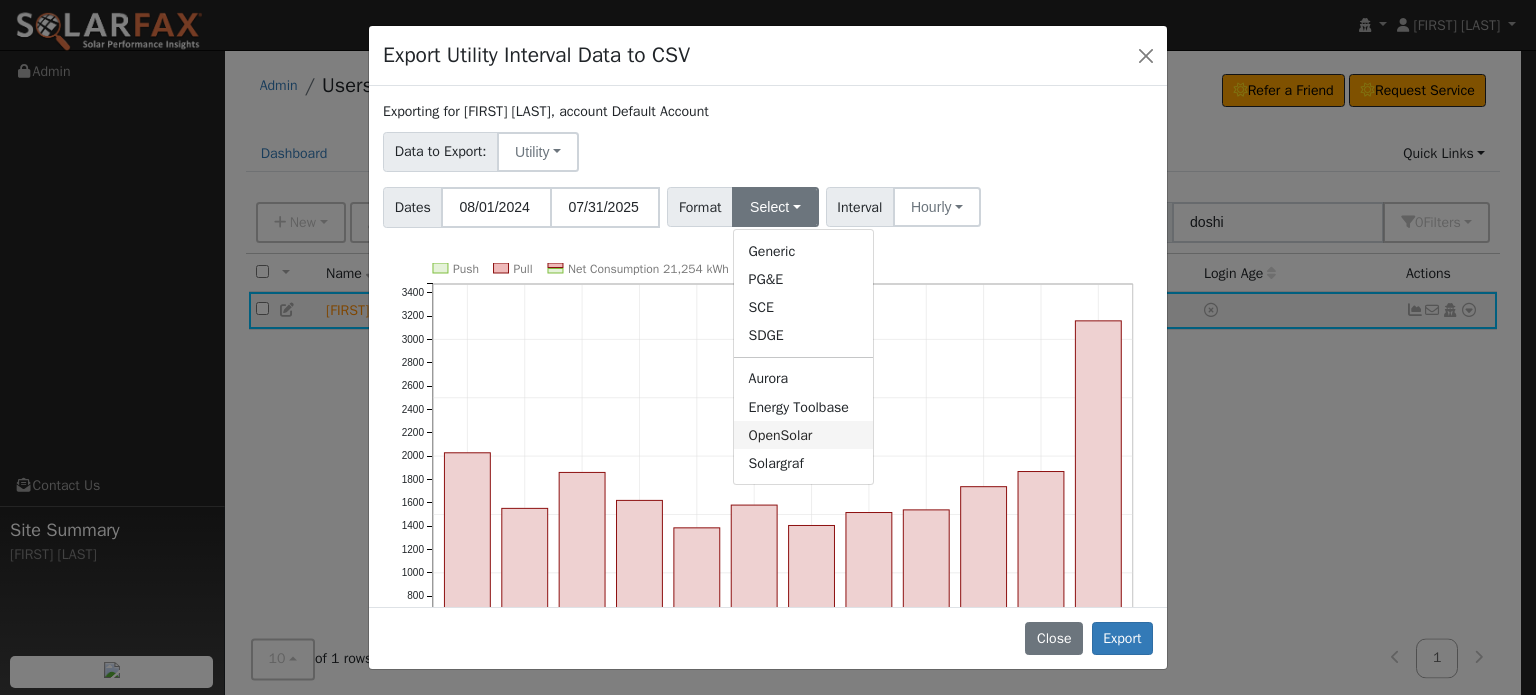 click on "OpenSolar" at bounding box center (803, 435) 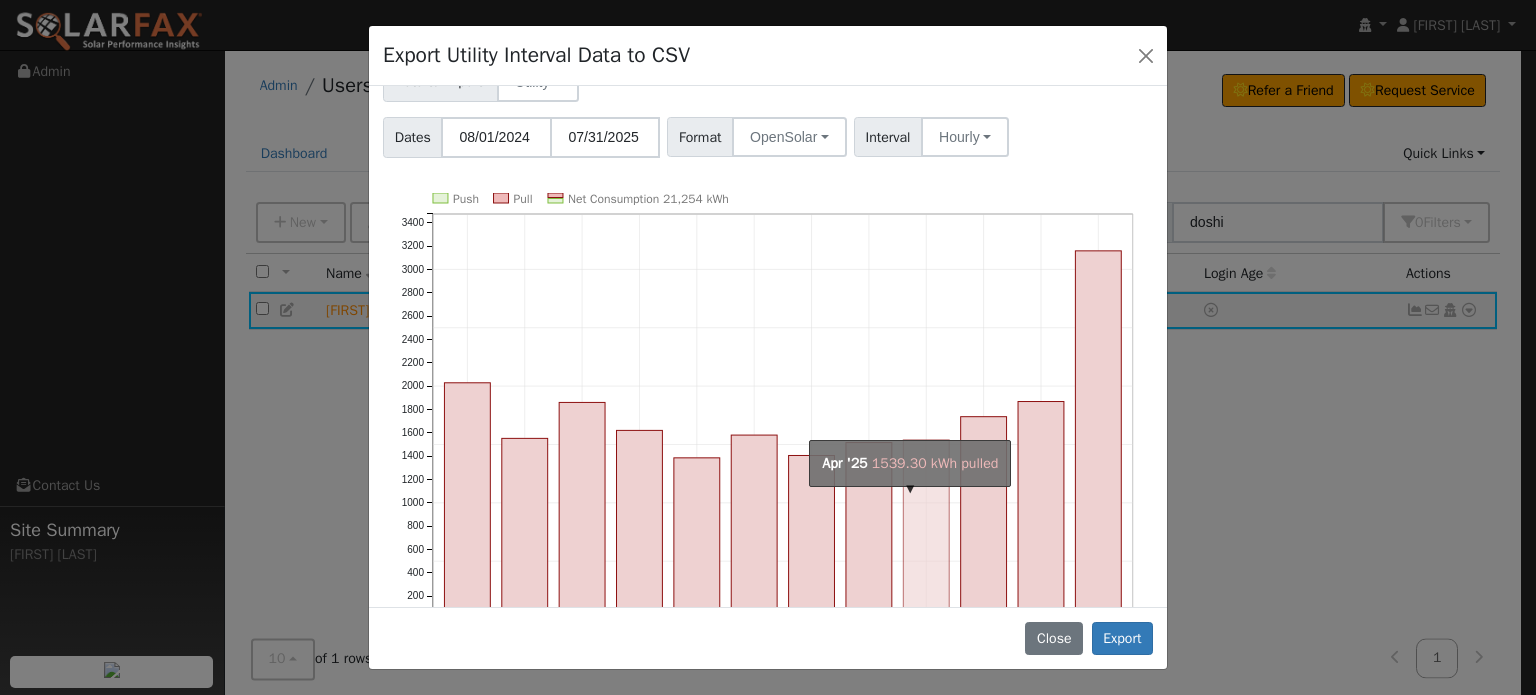 scroll, scrollTop: 100, scrollLeft: 0, axis: vertical 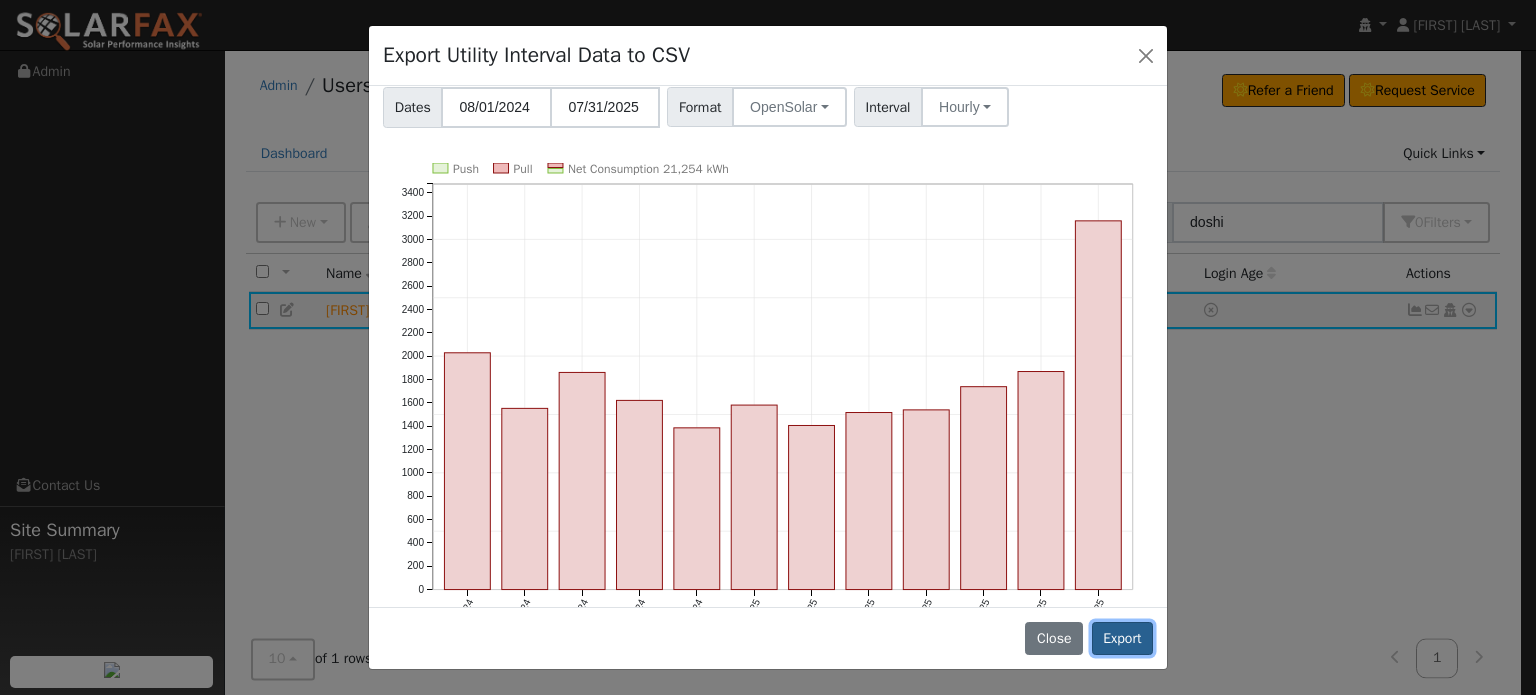 click on "Export" at bounding box center (1122, 639) 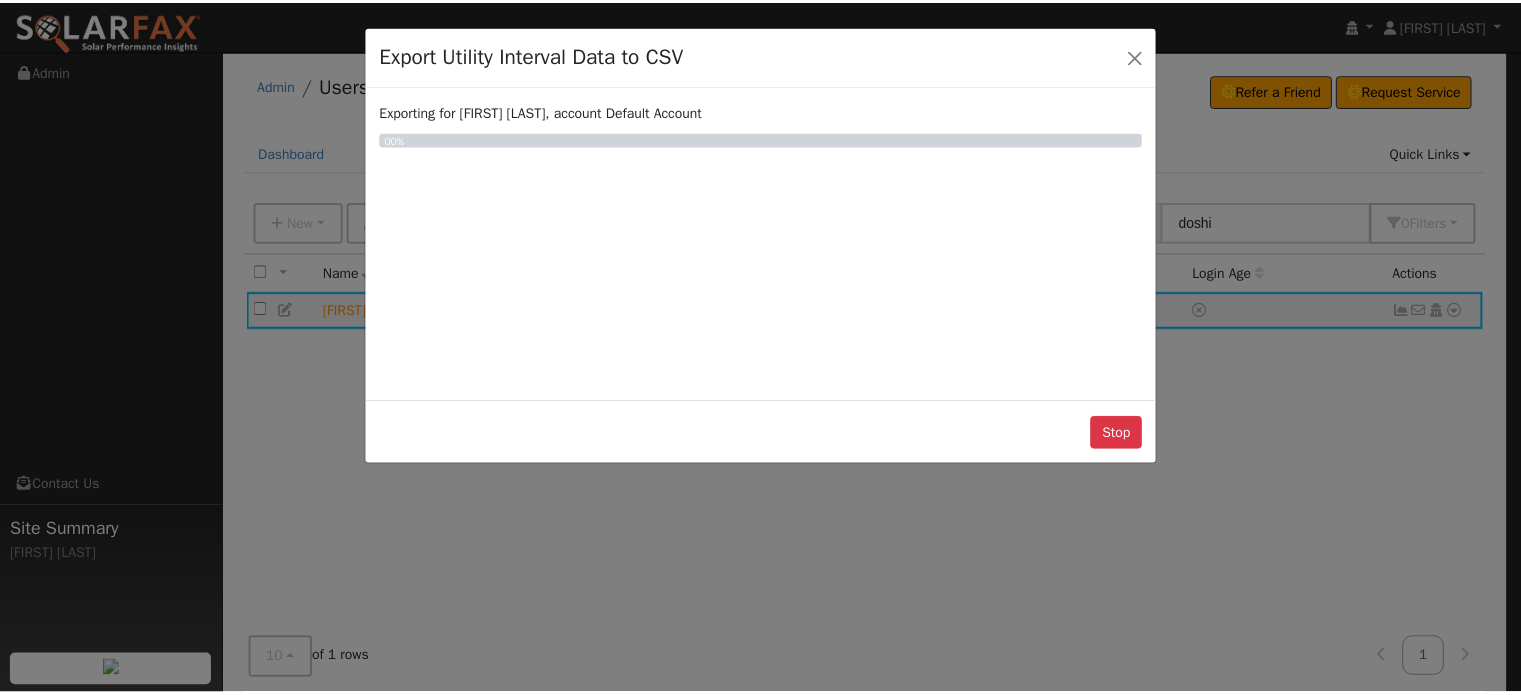 scroll, scrollTop: 0, scrollLeft: 0, axis: both 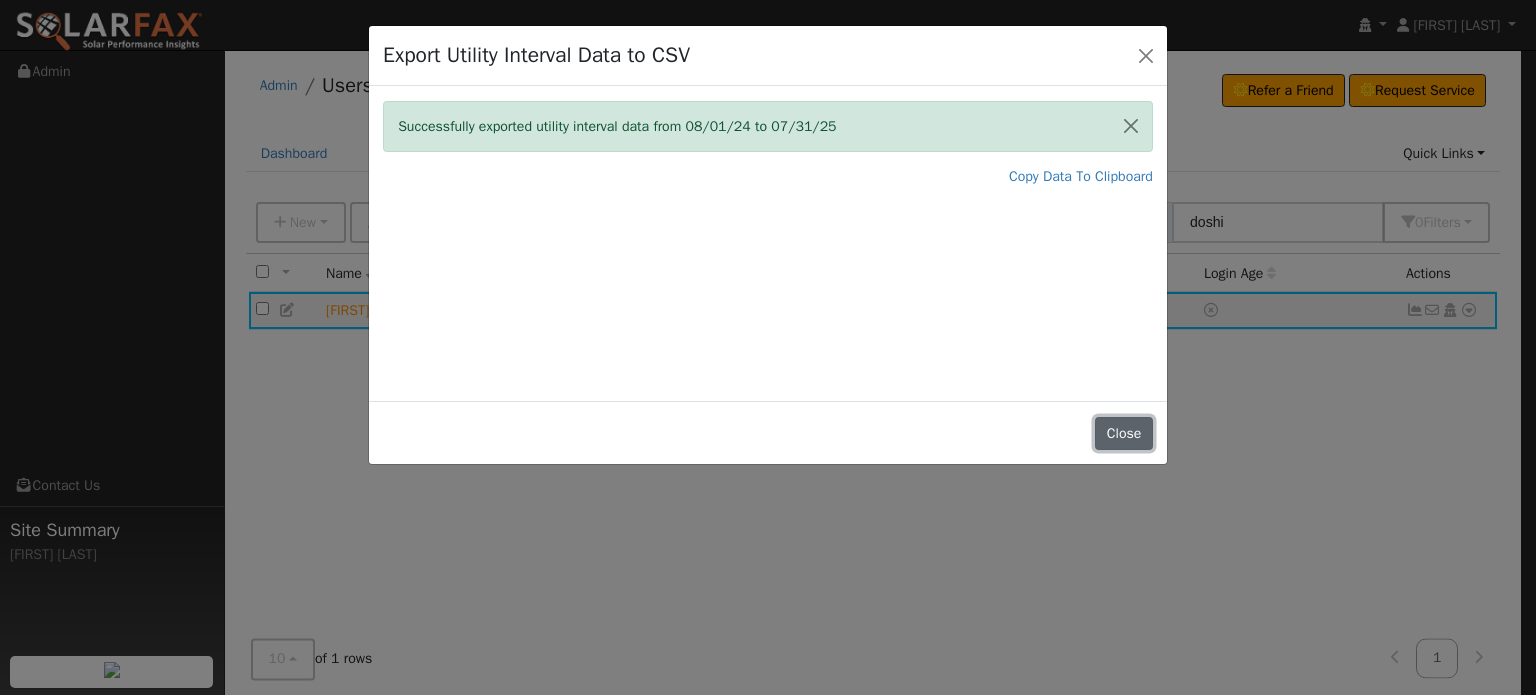 click on "Close" at bounding box center [1124, 434] 